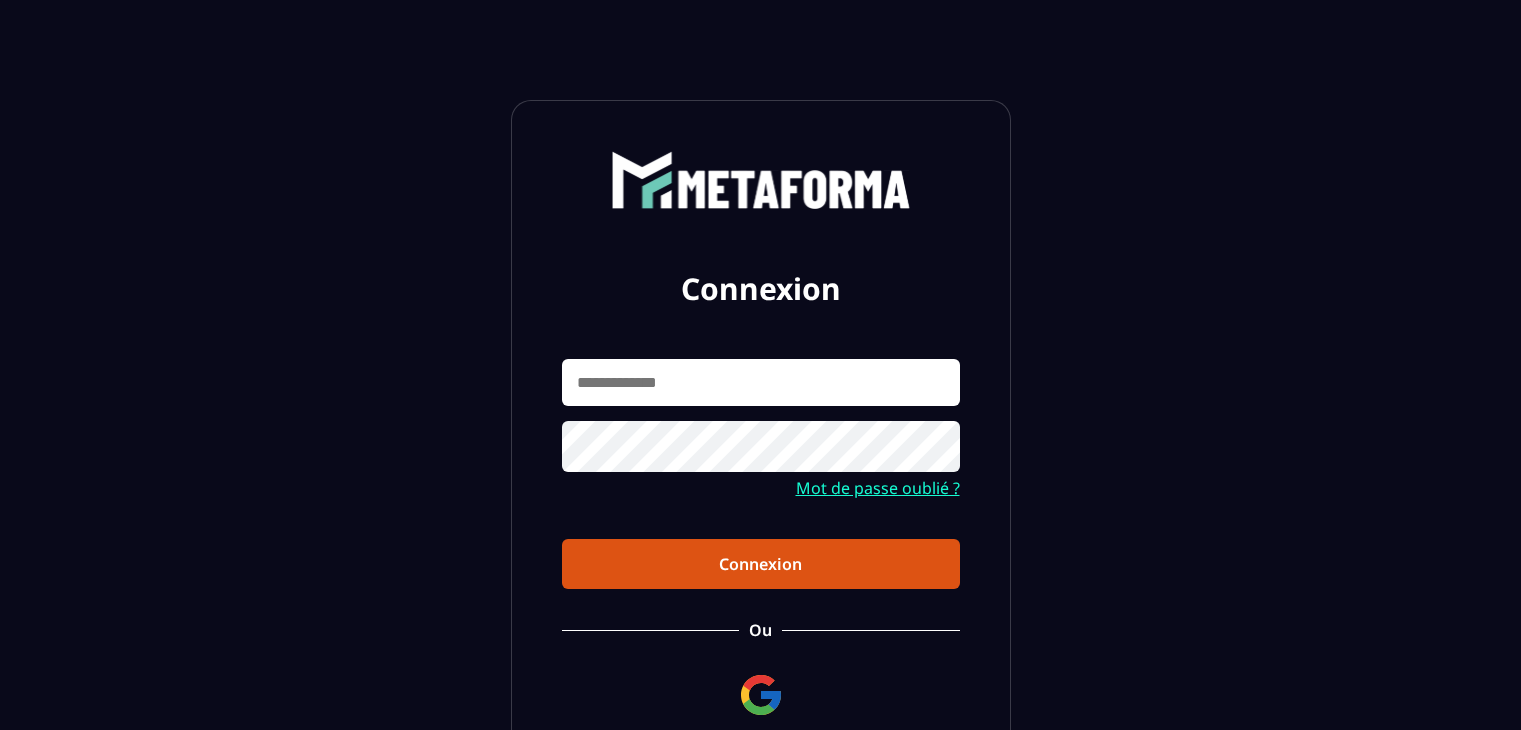 scroll, scrollTop: 0, scrollLeft: 0, axis: both 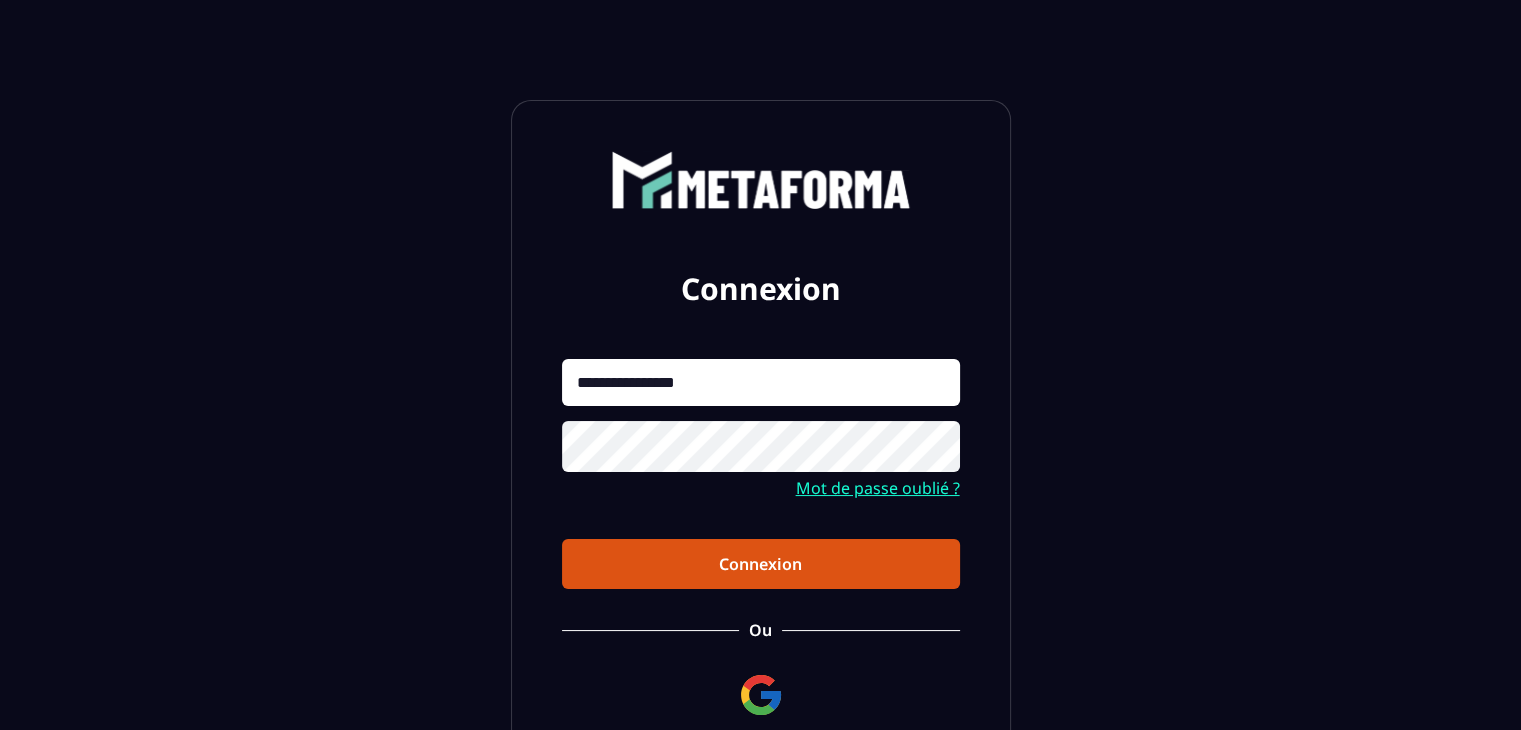 click on "**********" at bounding box center (761, 382) 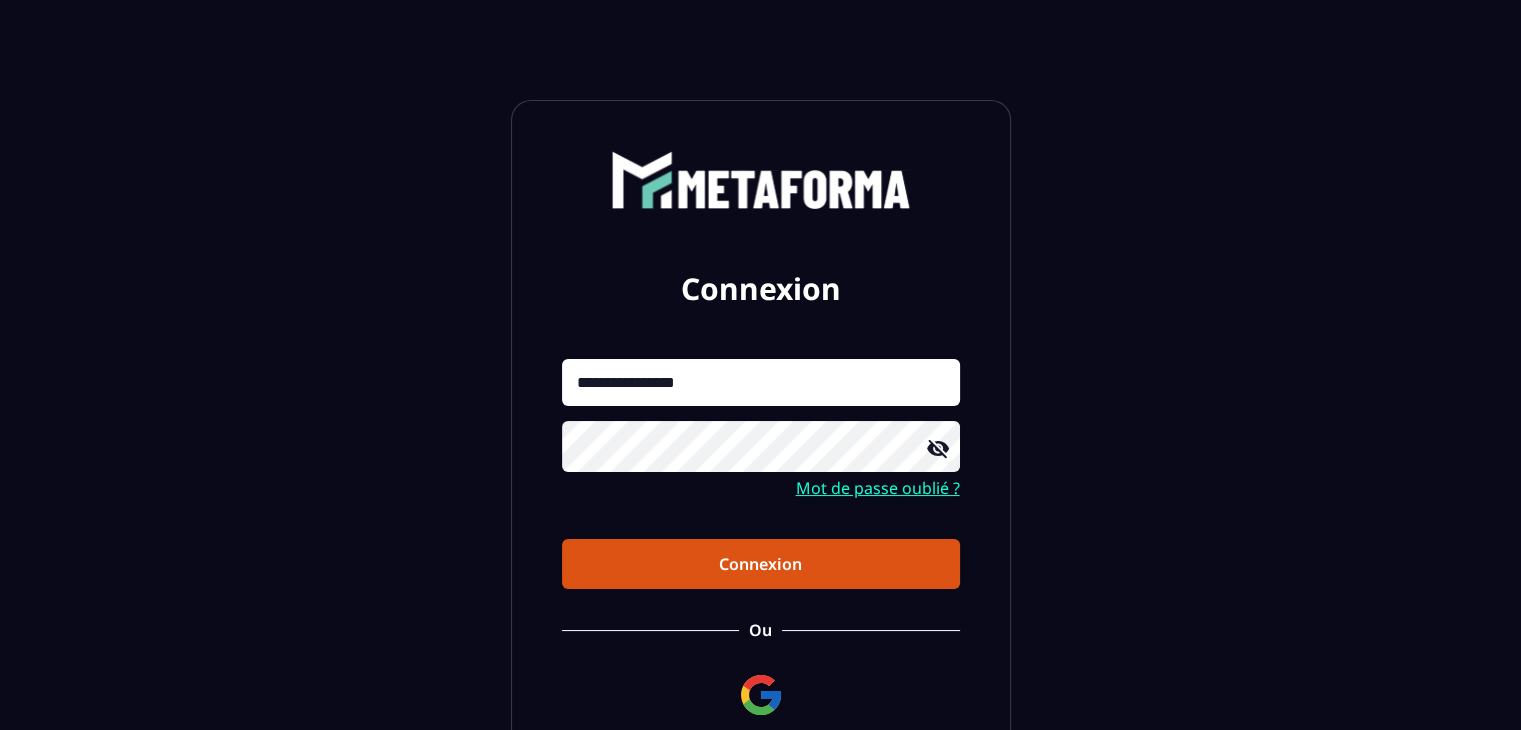 click on "**********" at bounding box center [761, 382] 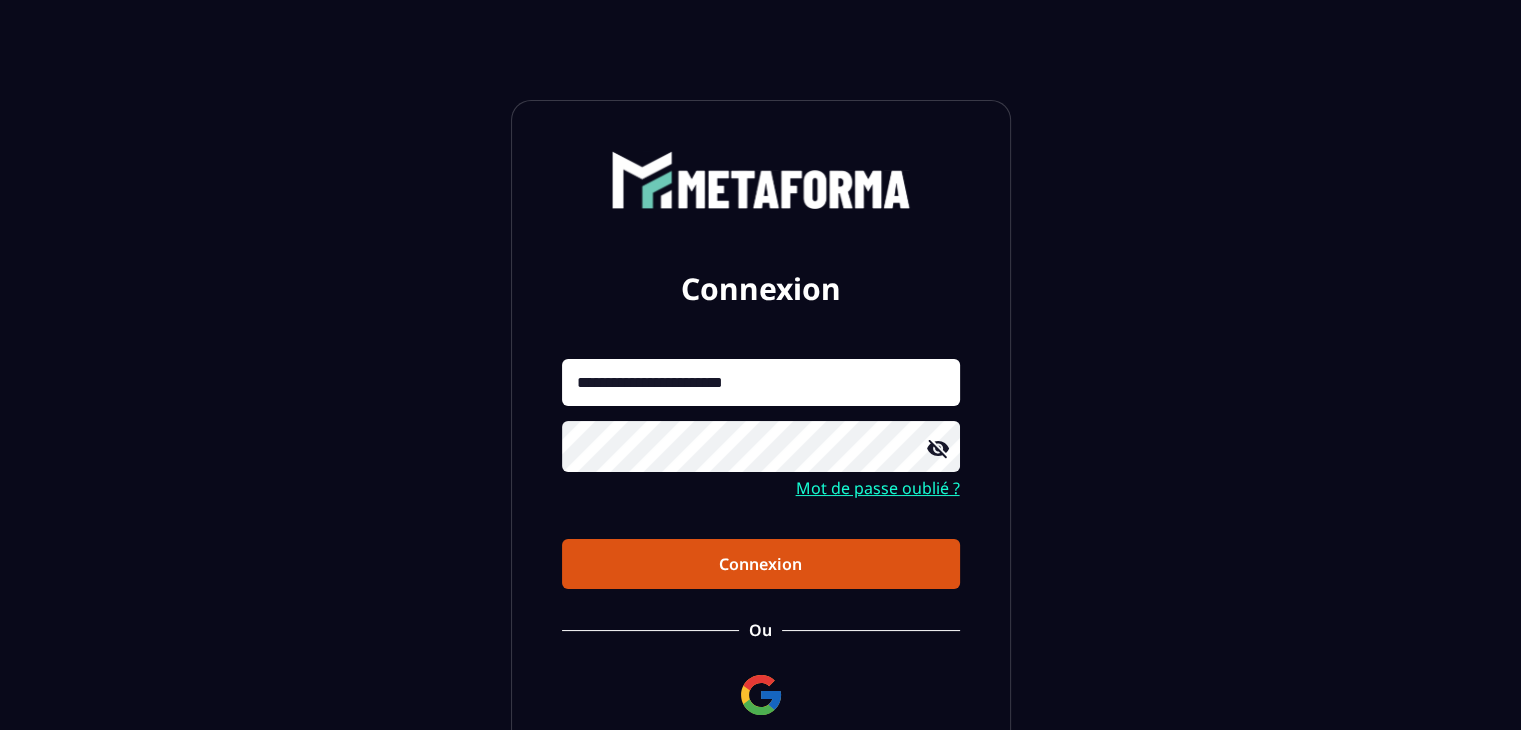 type on "**********" 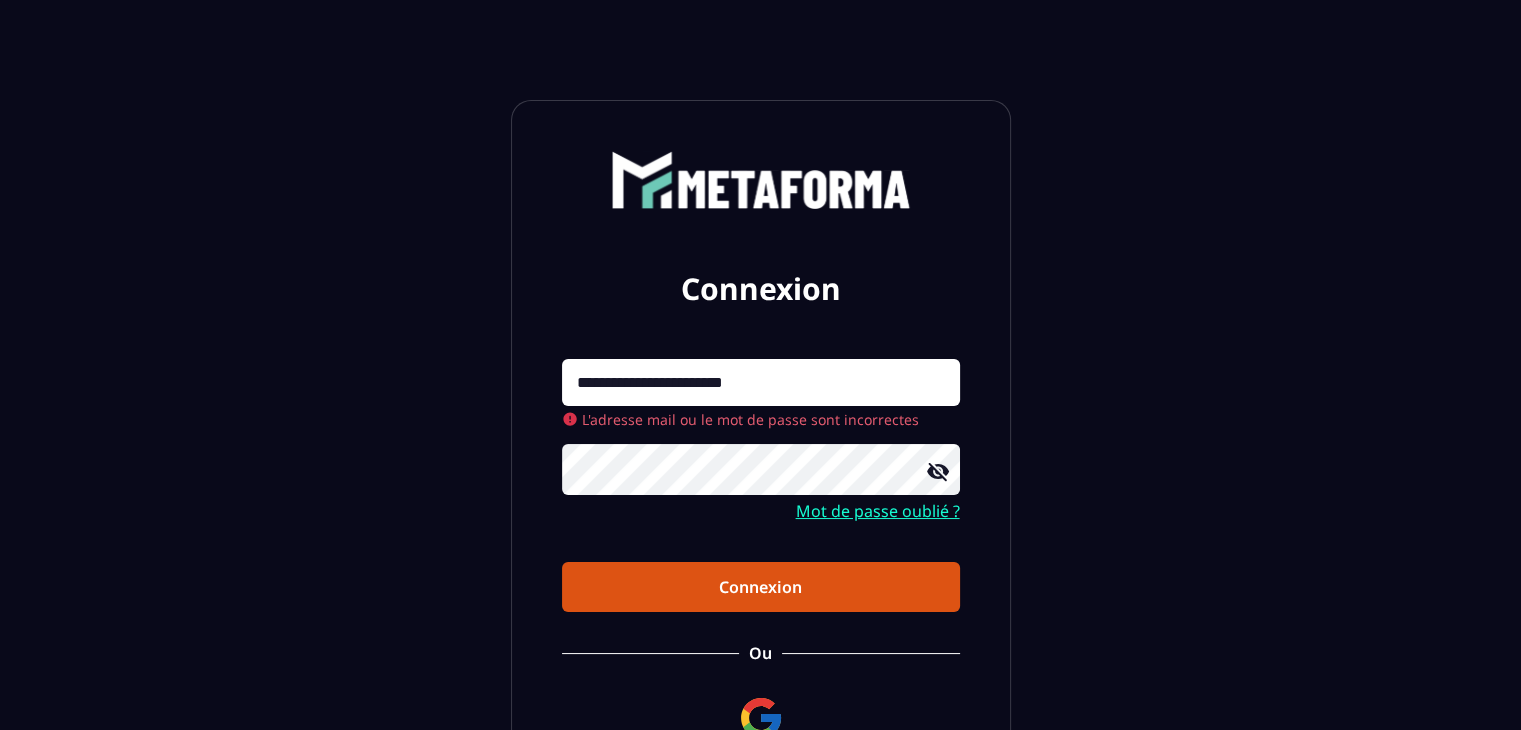 click on "**********" at bounding box center [761, 486] 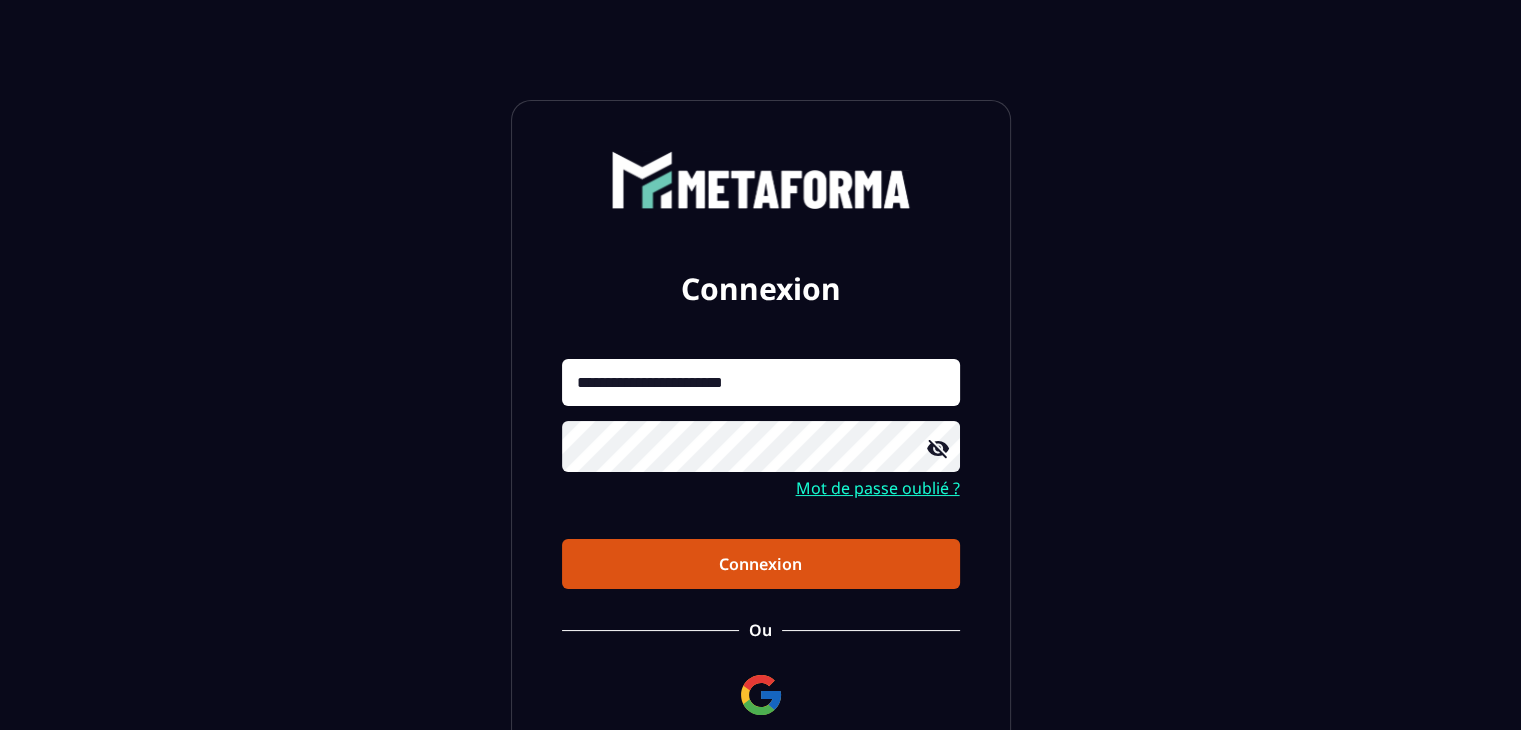 click on "Mot de passe oublié ?" at bounding box center (878, 488) 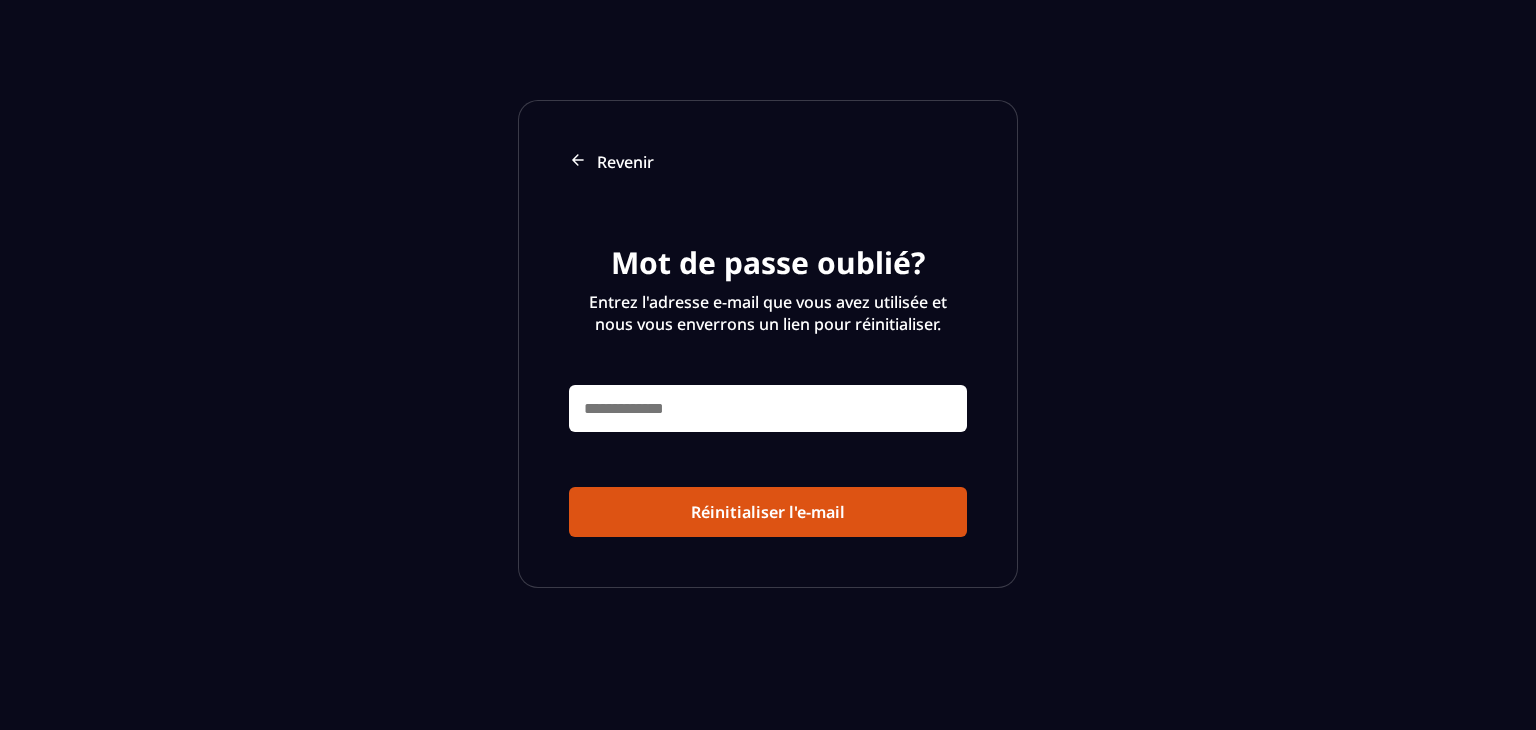 click at bounding box center [768, 408] 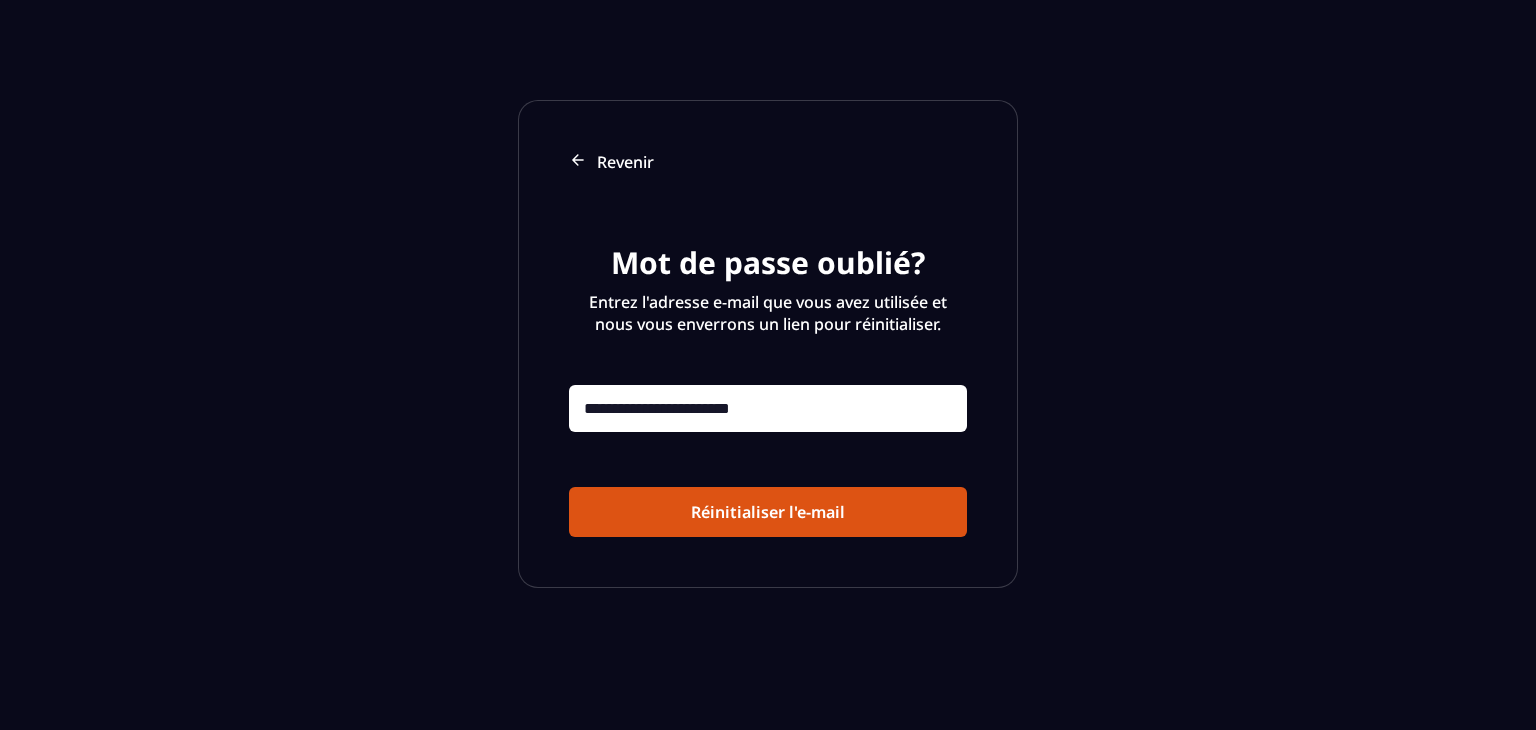 type on "********" 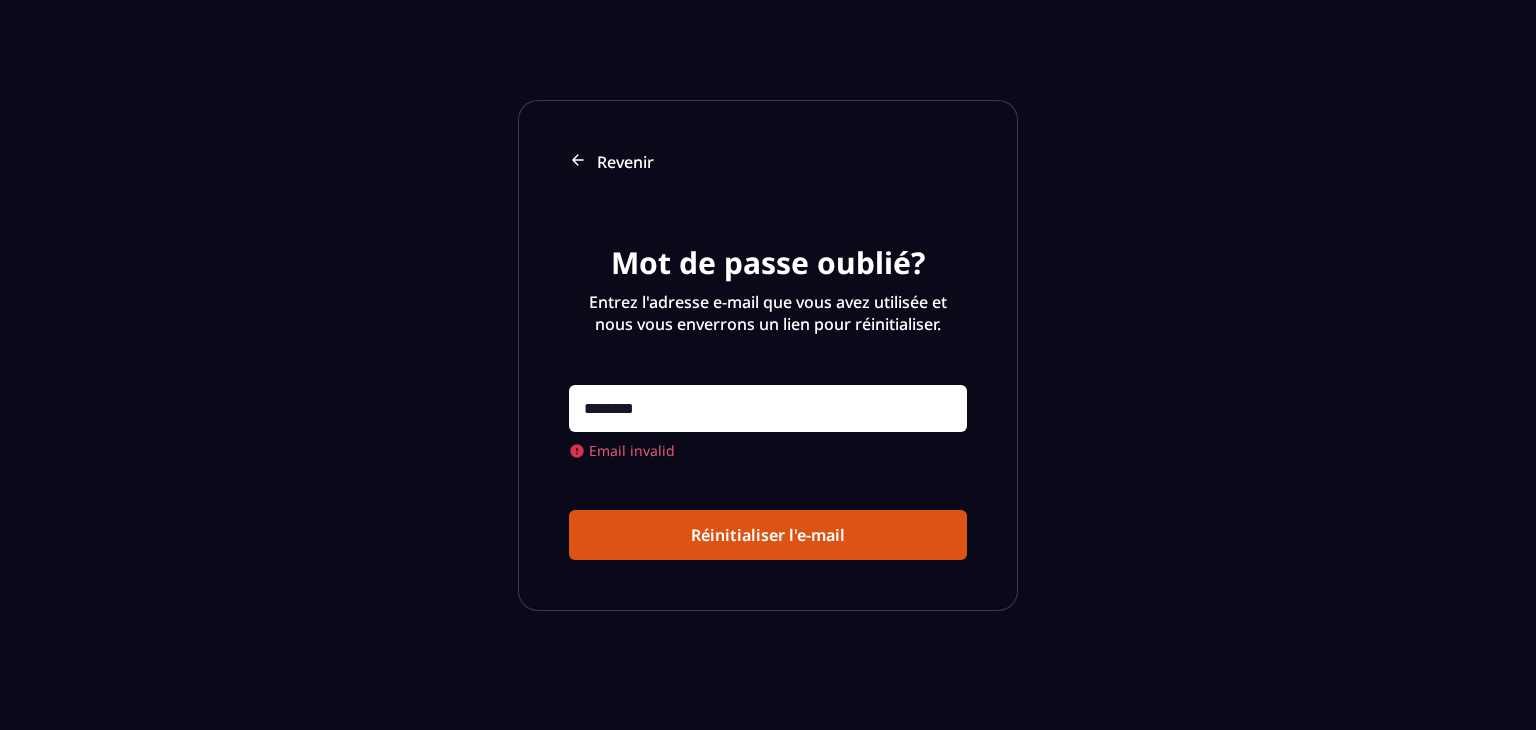 click on "******** Email invalid Réinitialiser l'e-mail" at bounding box center (768, 472) 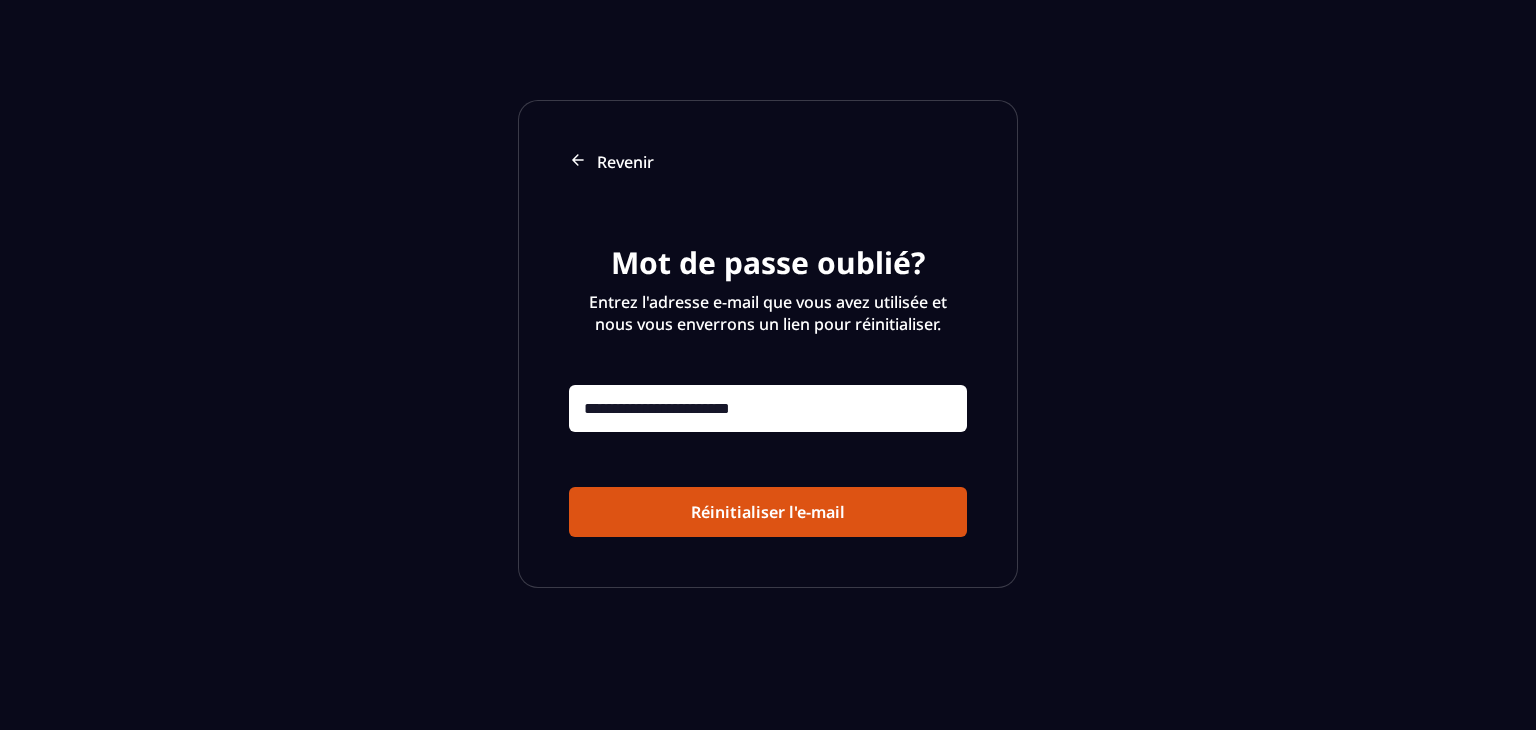 click on "Réinitialiser l'e-mail" at bounding box center (768, 512) 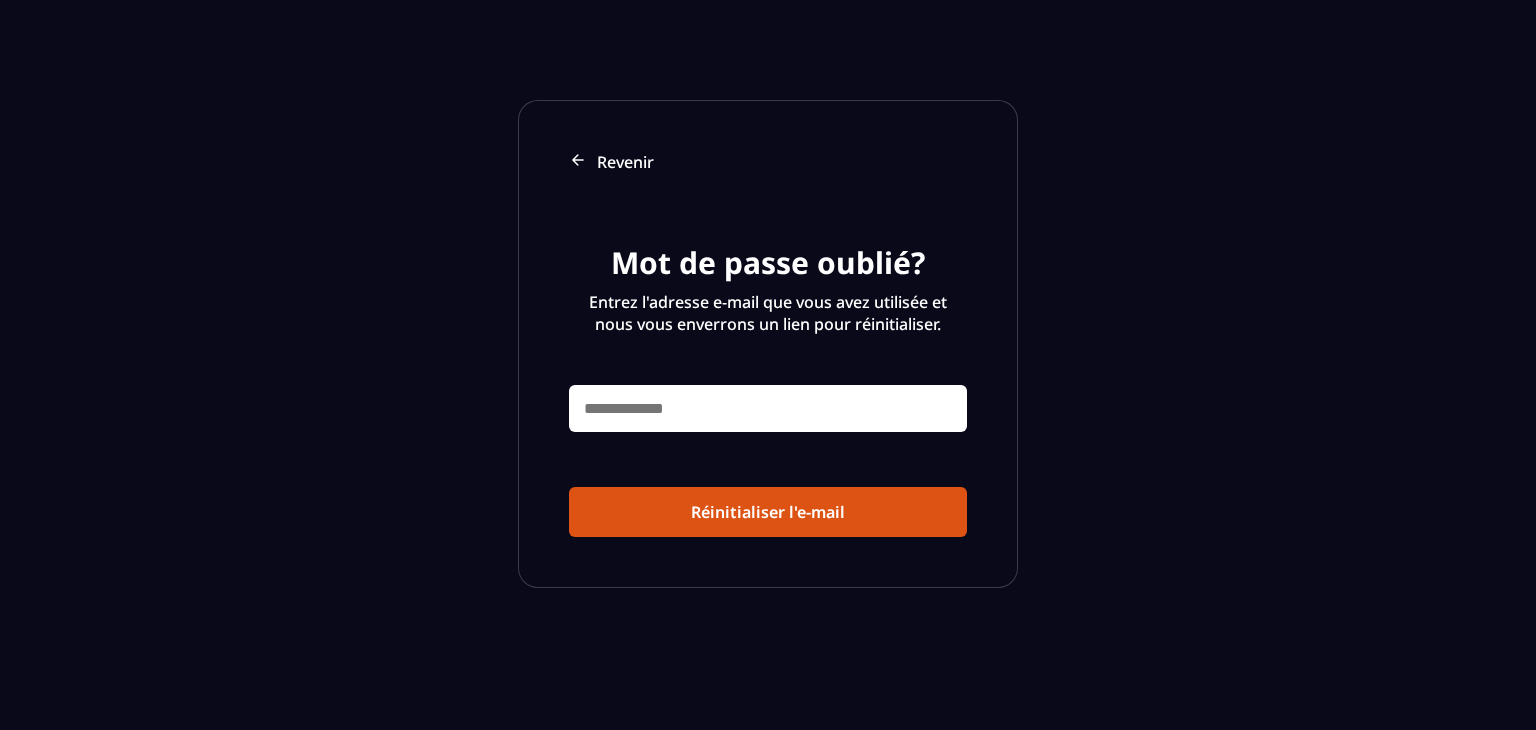 click at bounding box center (768, 408) 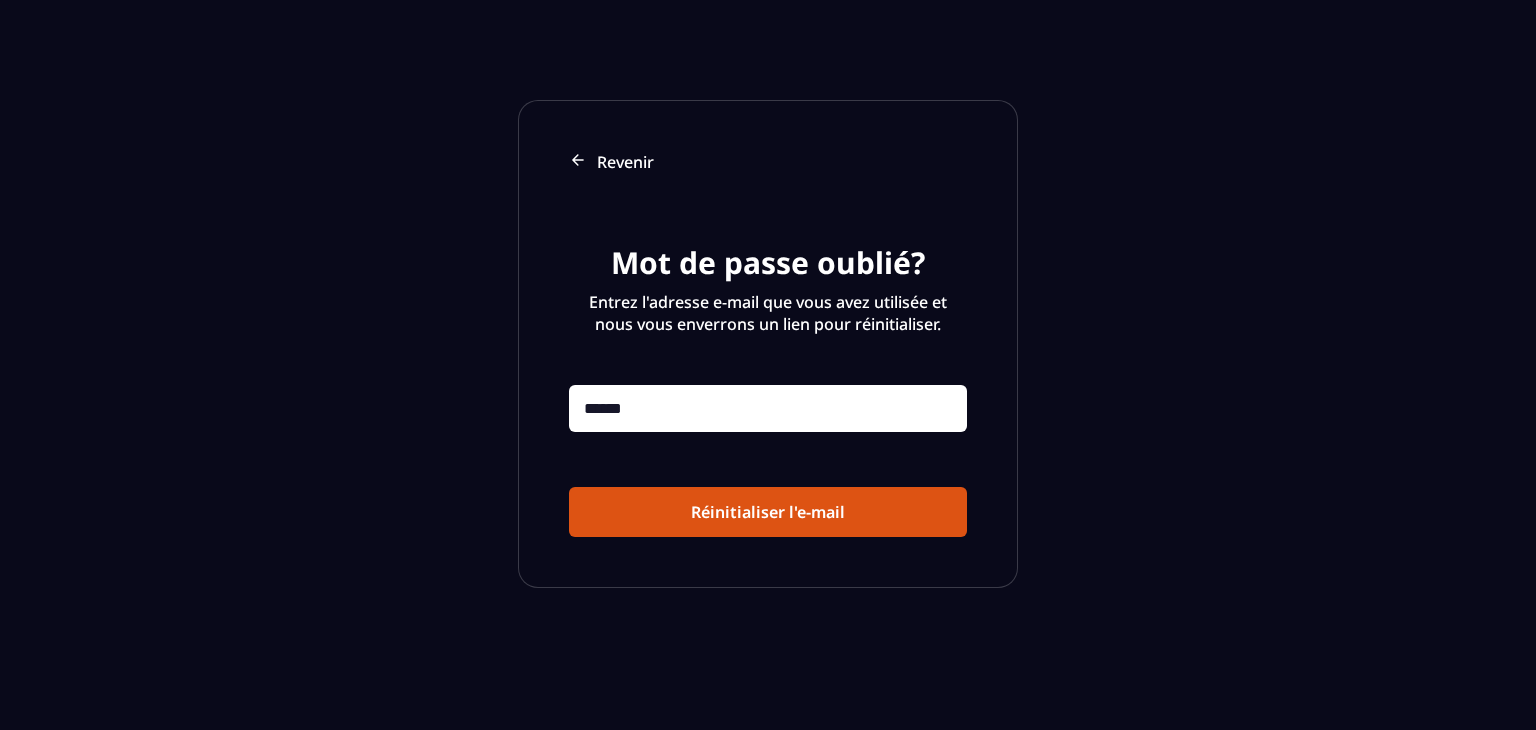 type on "******" 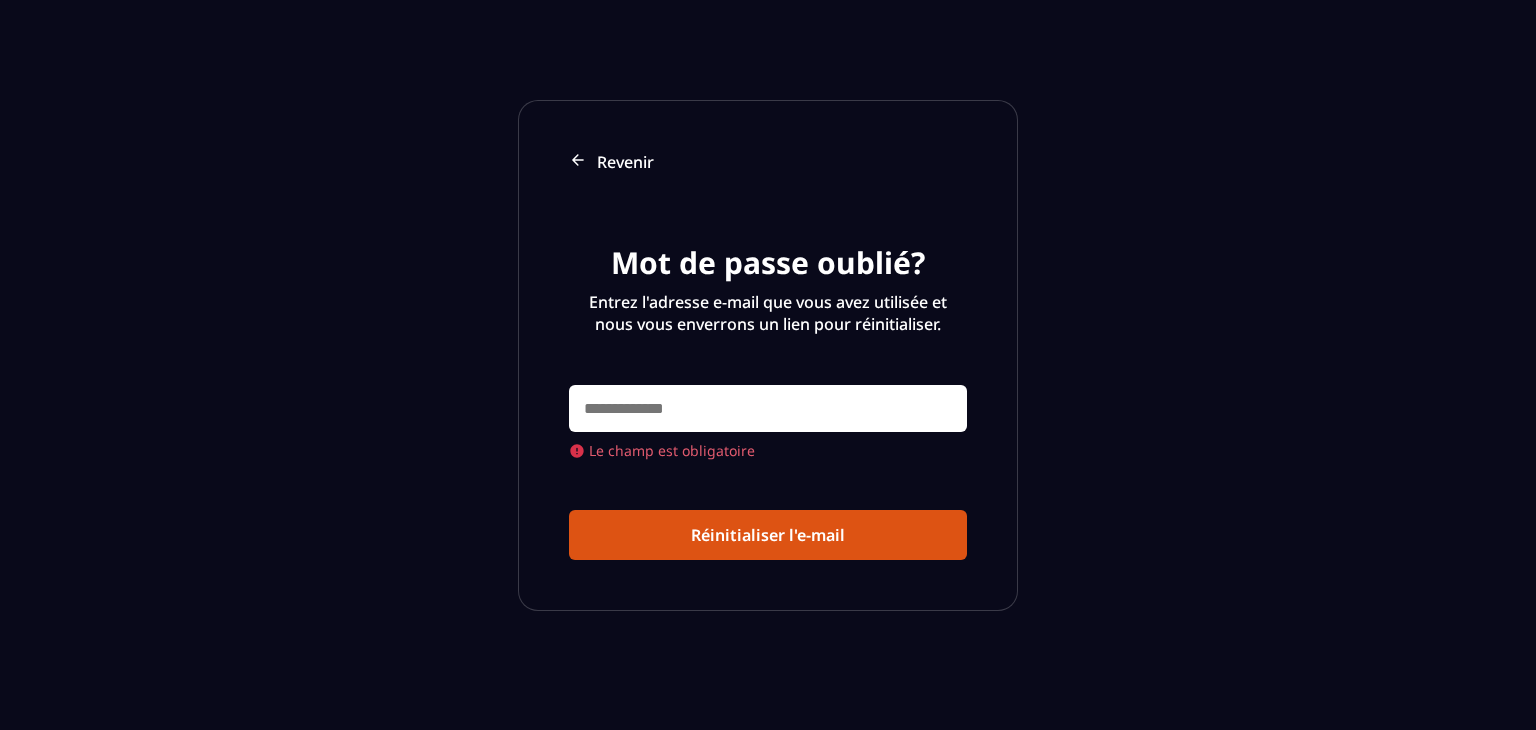 type 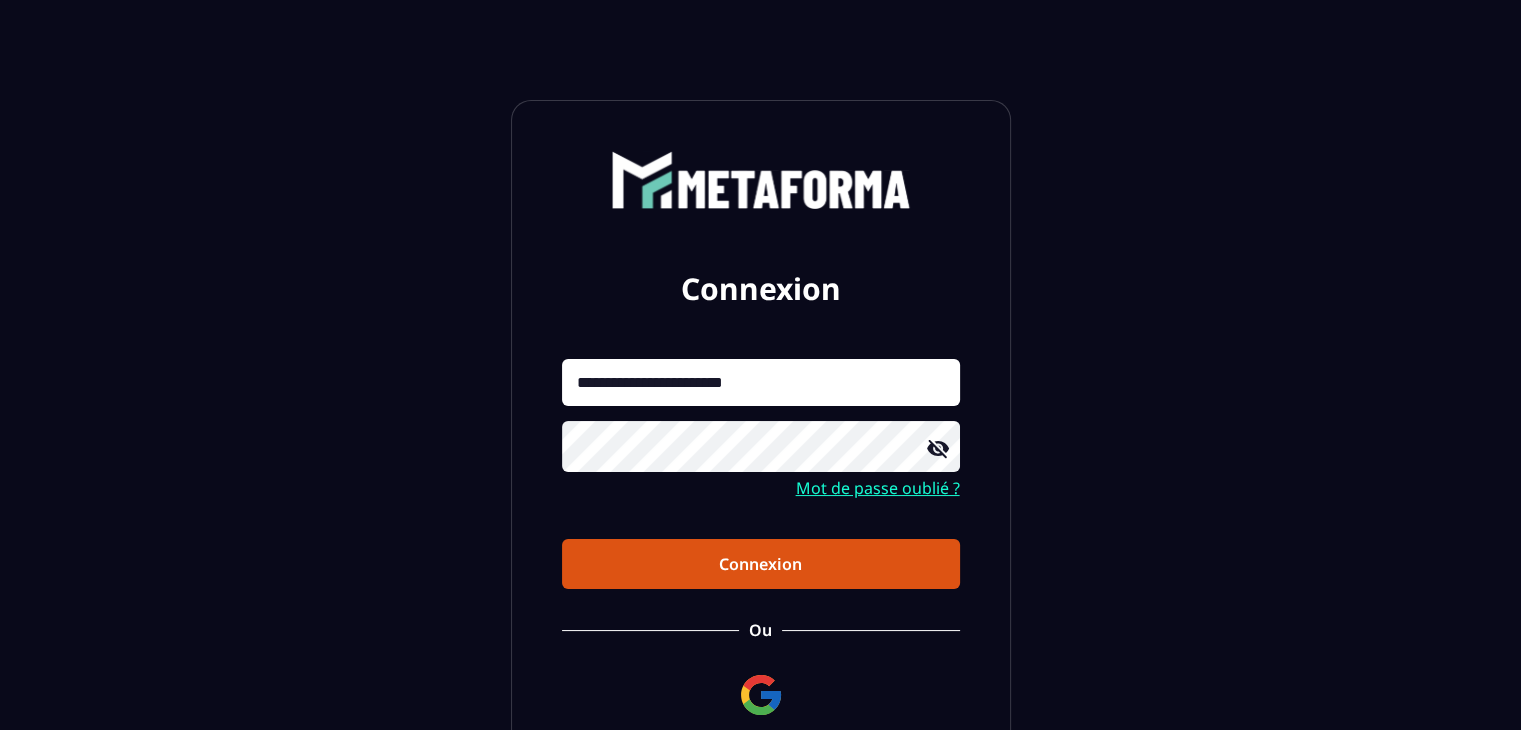 click on "**********" at bounding box center (761, 382) 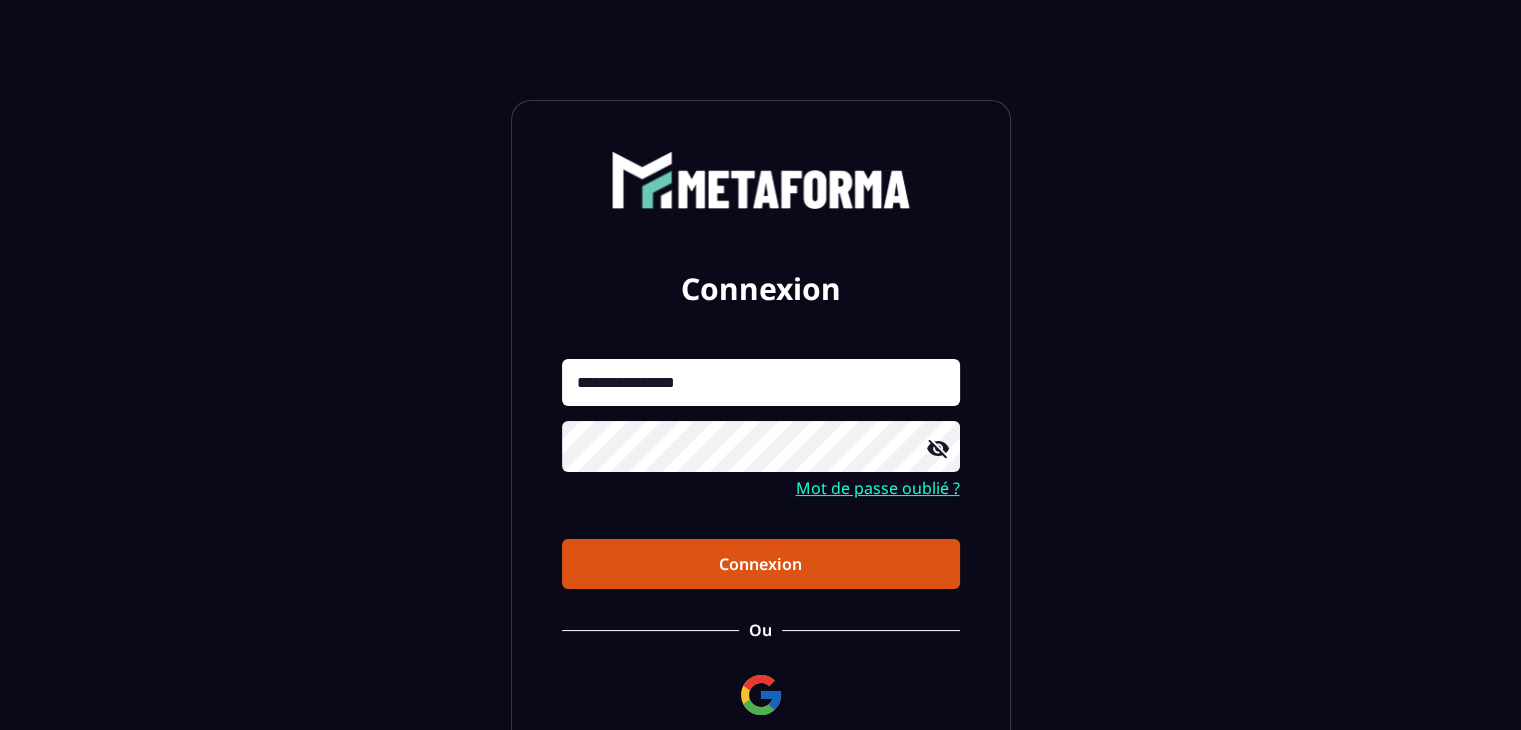 click 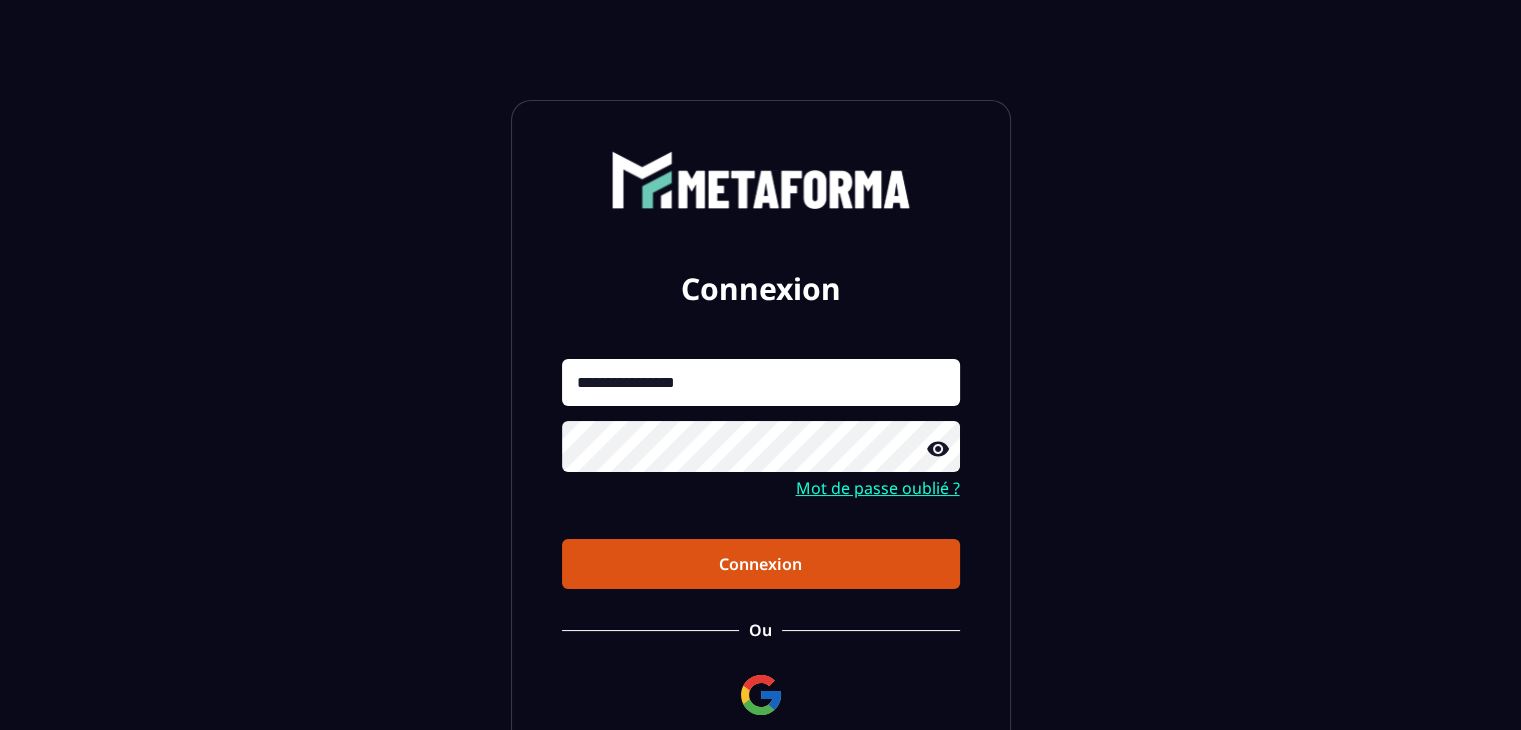 click 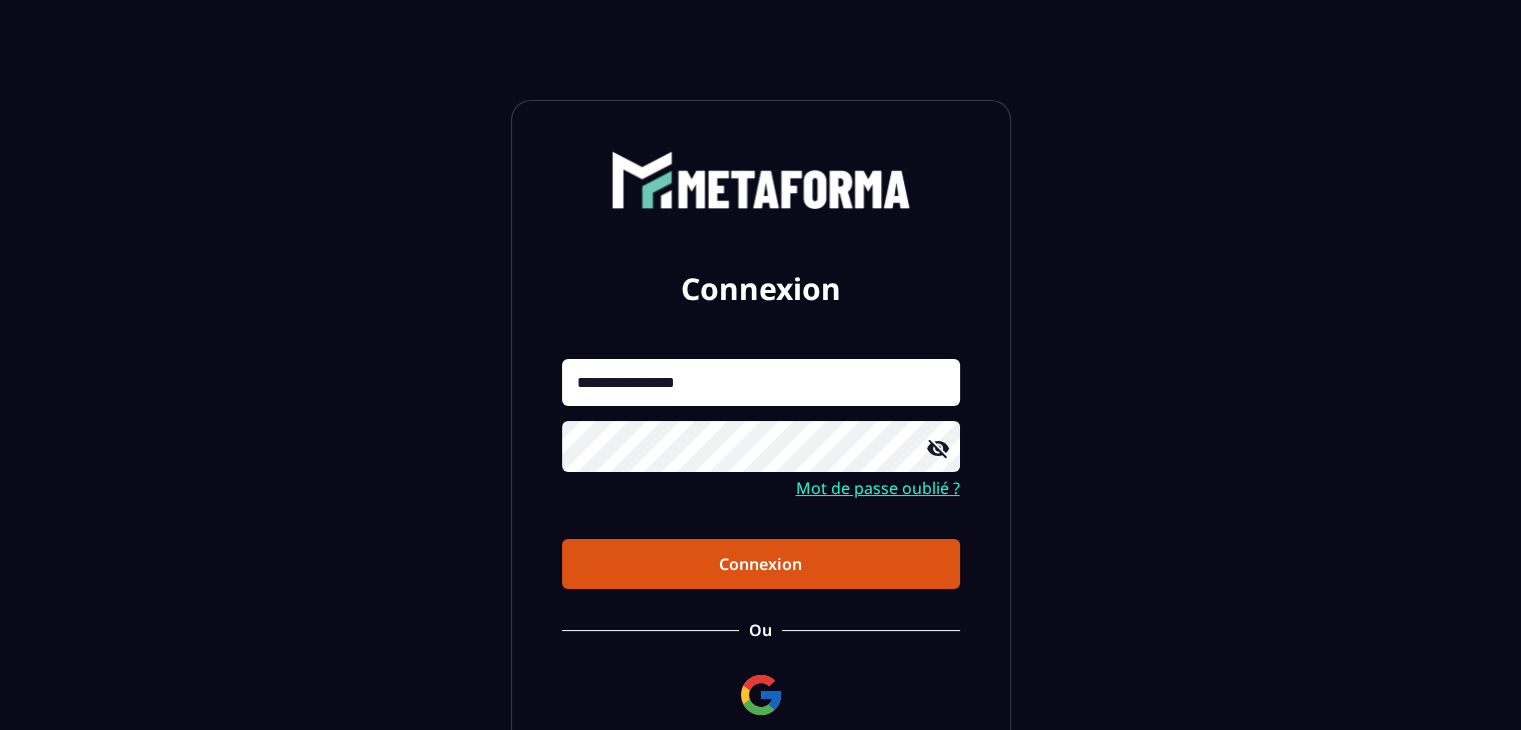 click 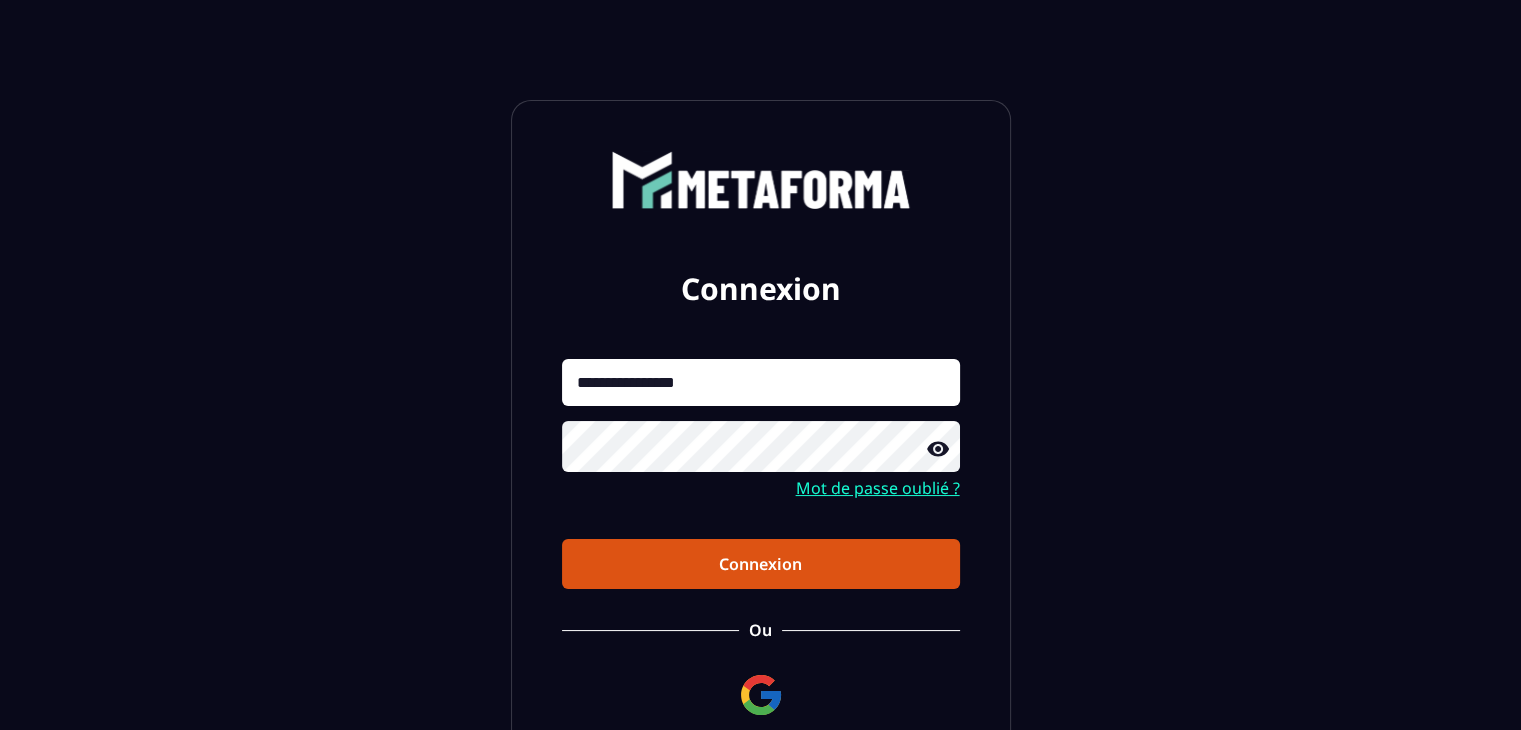 click on "Connexion" at bounding box center (761, 564) 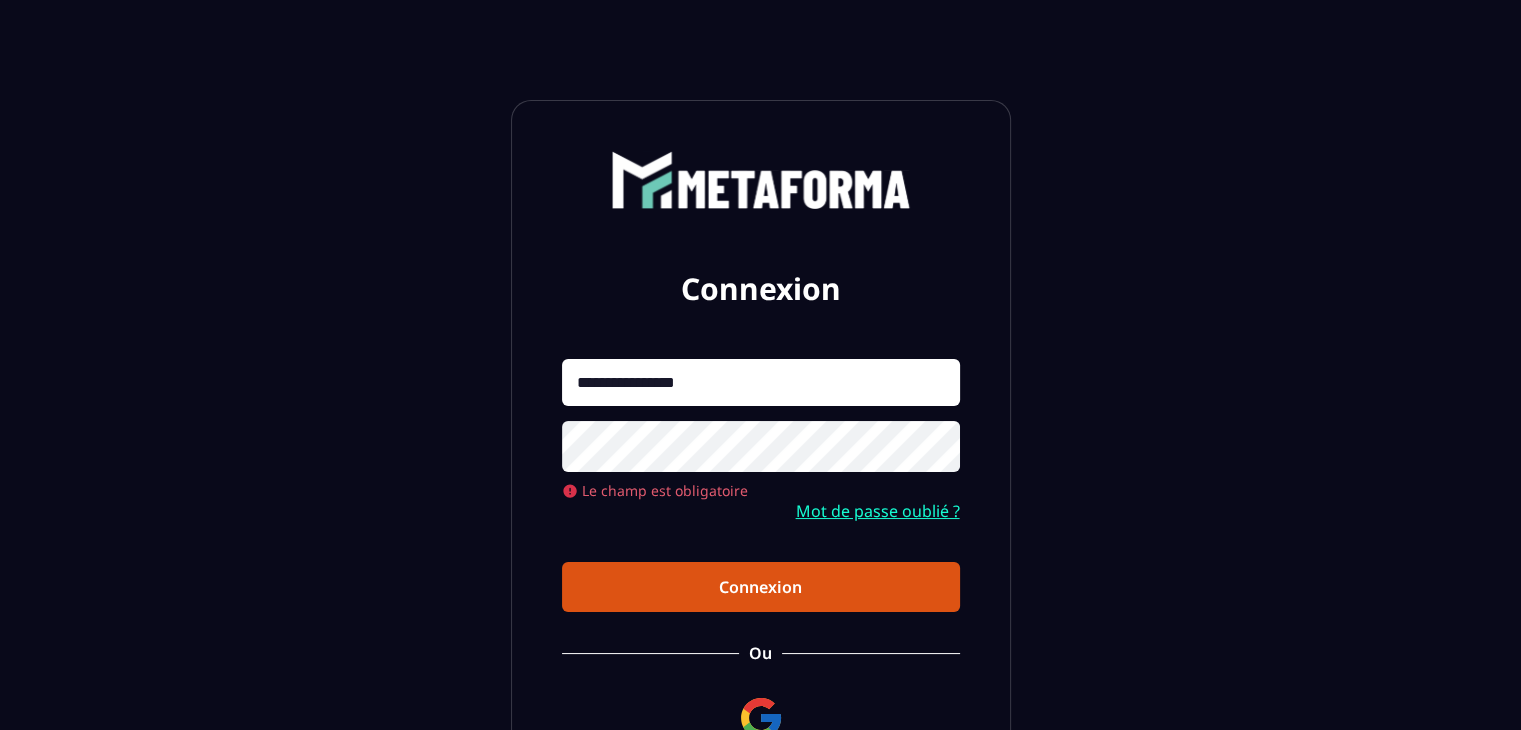 click on "**********" 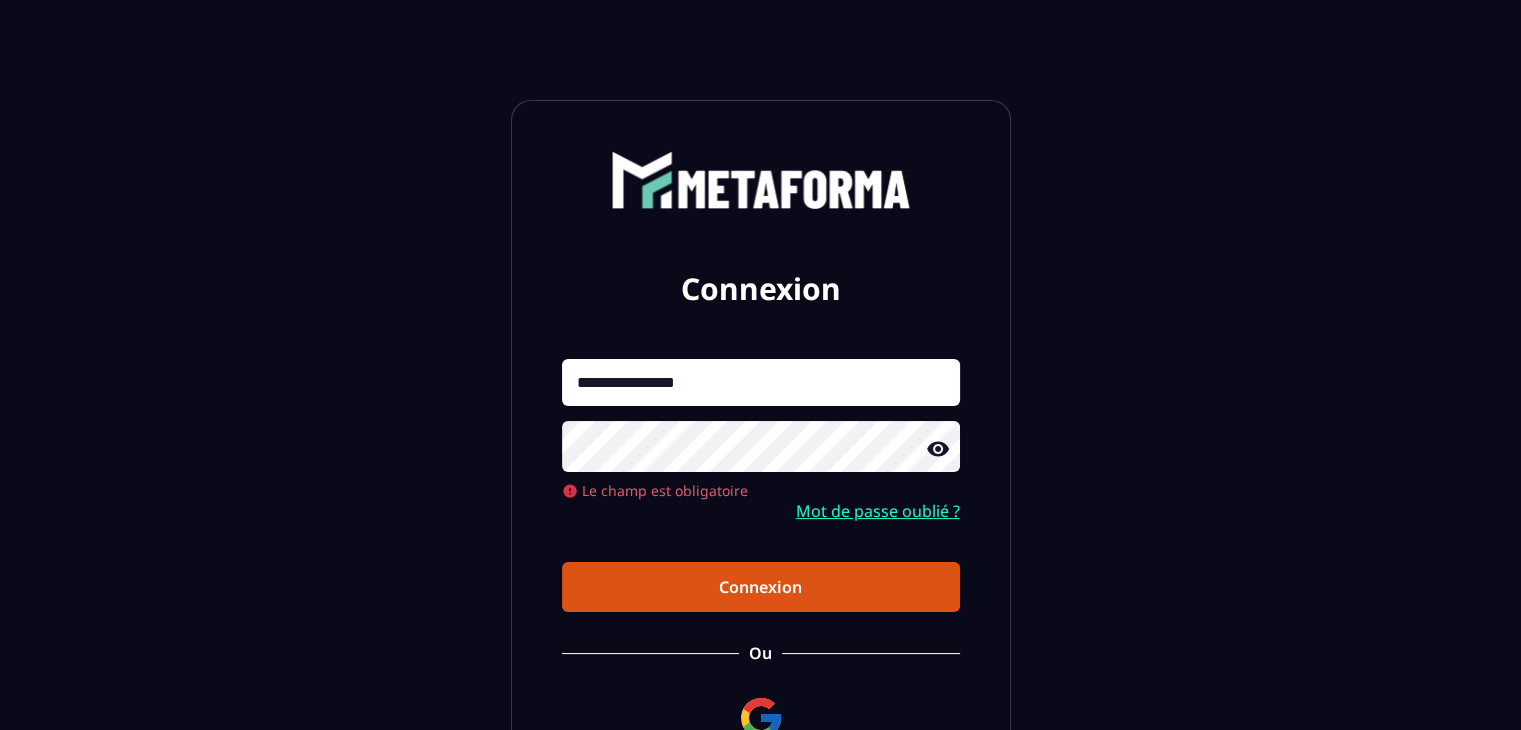 click on "Connexion" at bounding box center (761, 587) 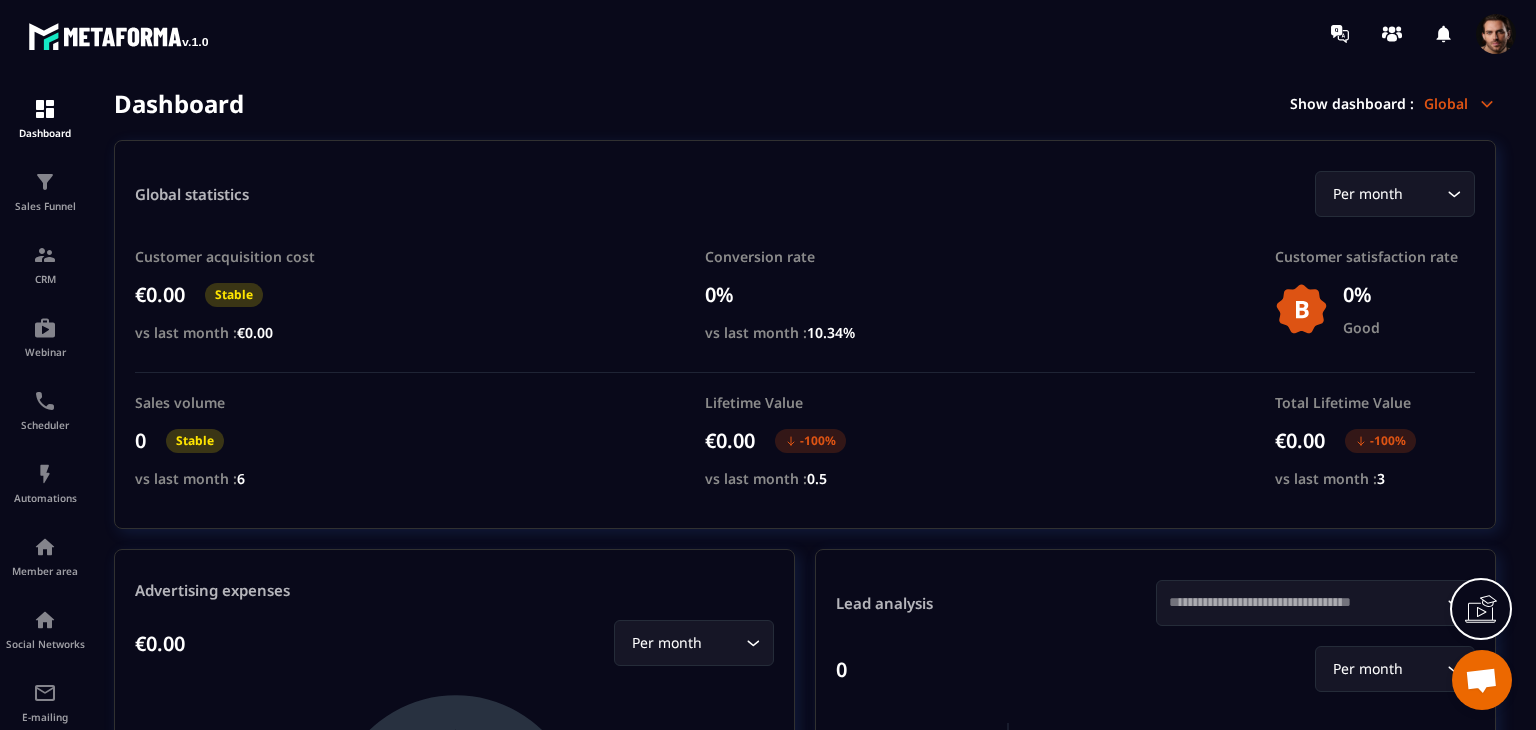 click at bounding box center (1496, 34) 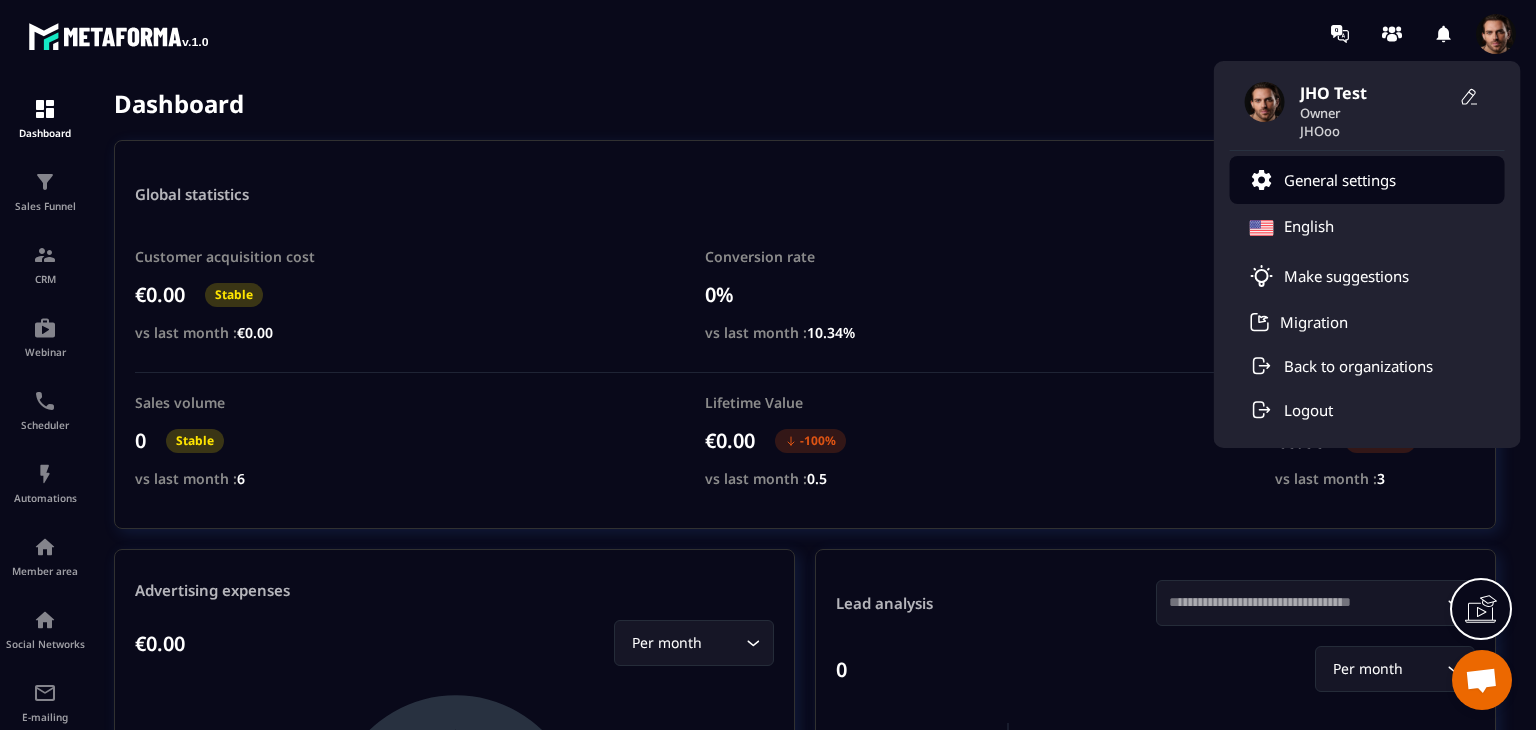 click on "General settings" at bounding box center (1367, 180) 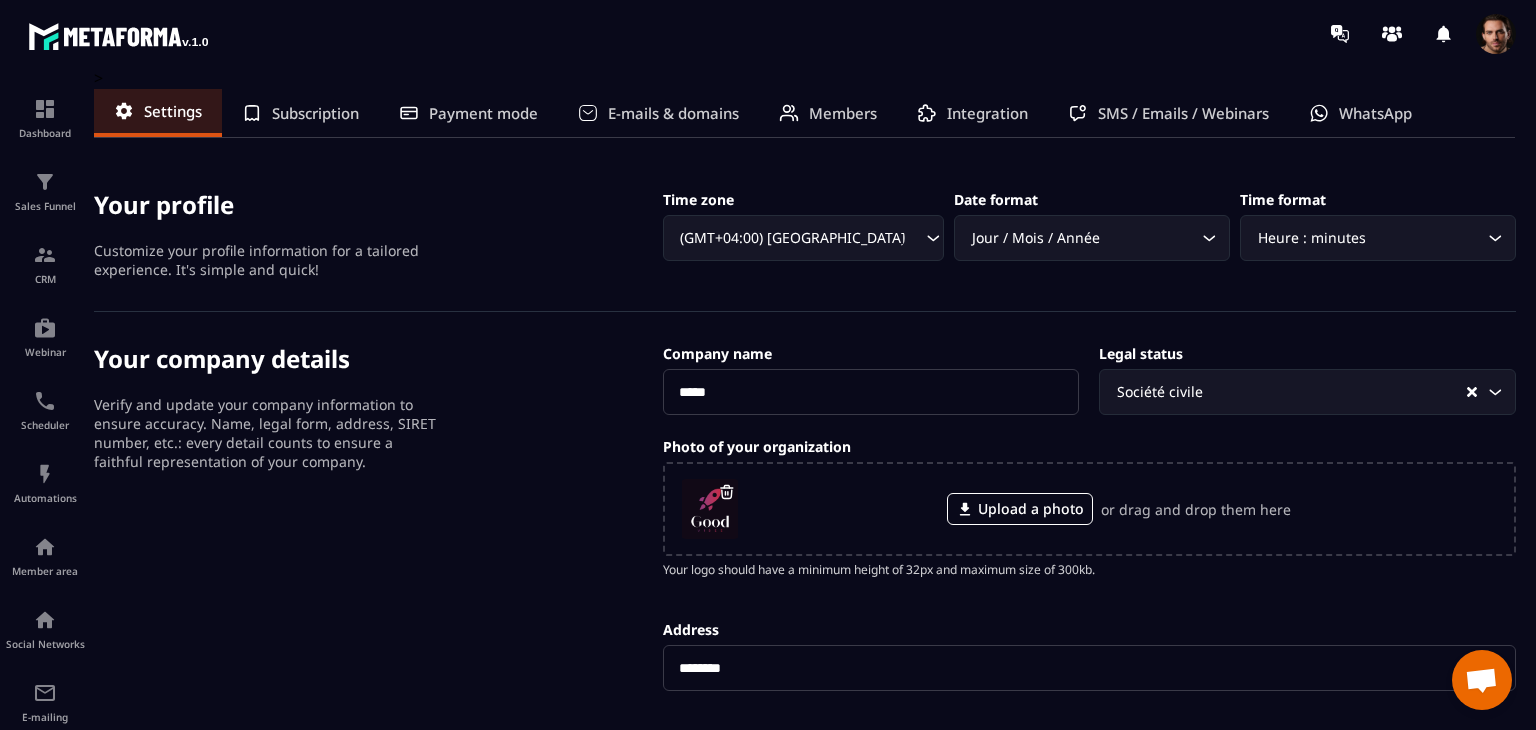 click on "Members" at bounding box center [843, 113] 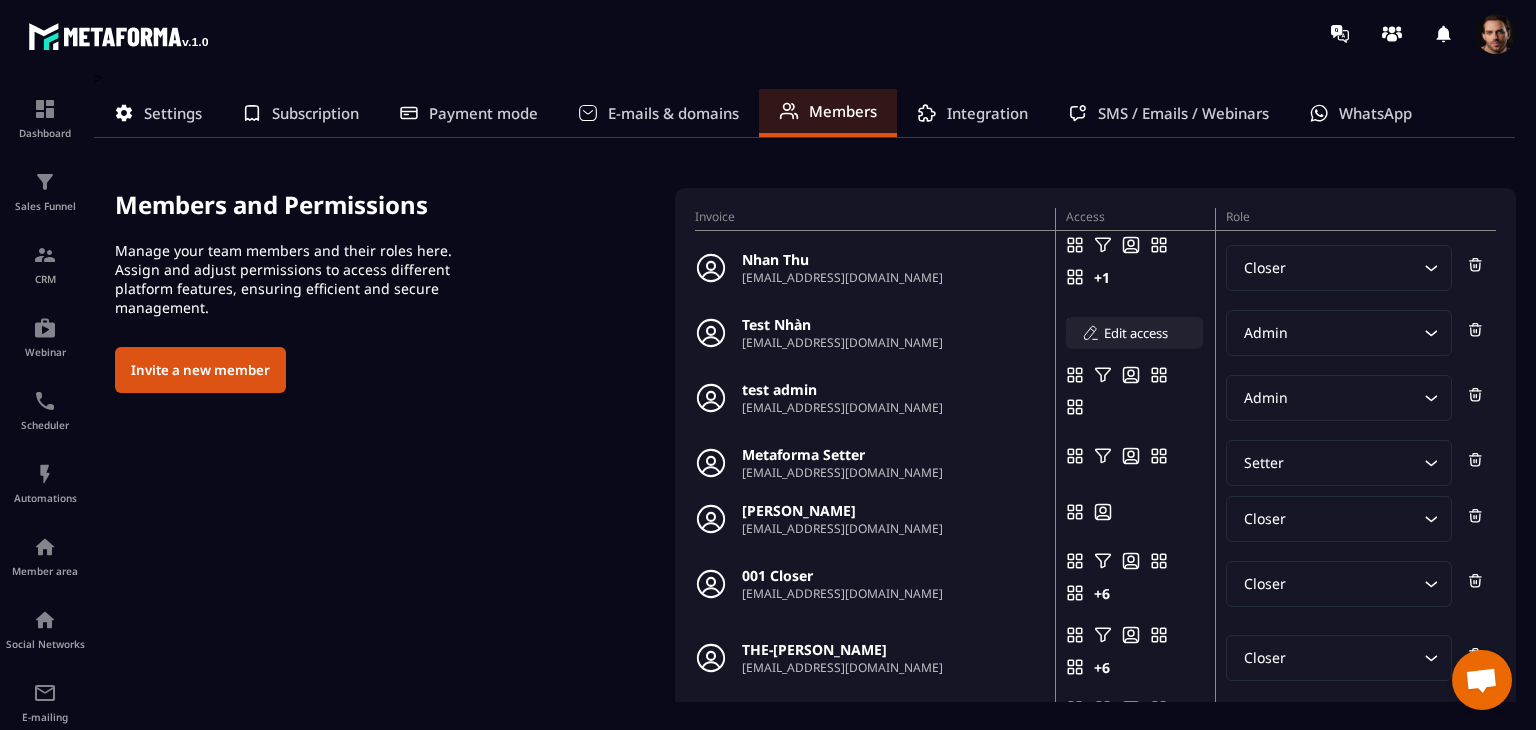 click on "Edit access" at bounding box center (1136, 333) 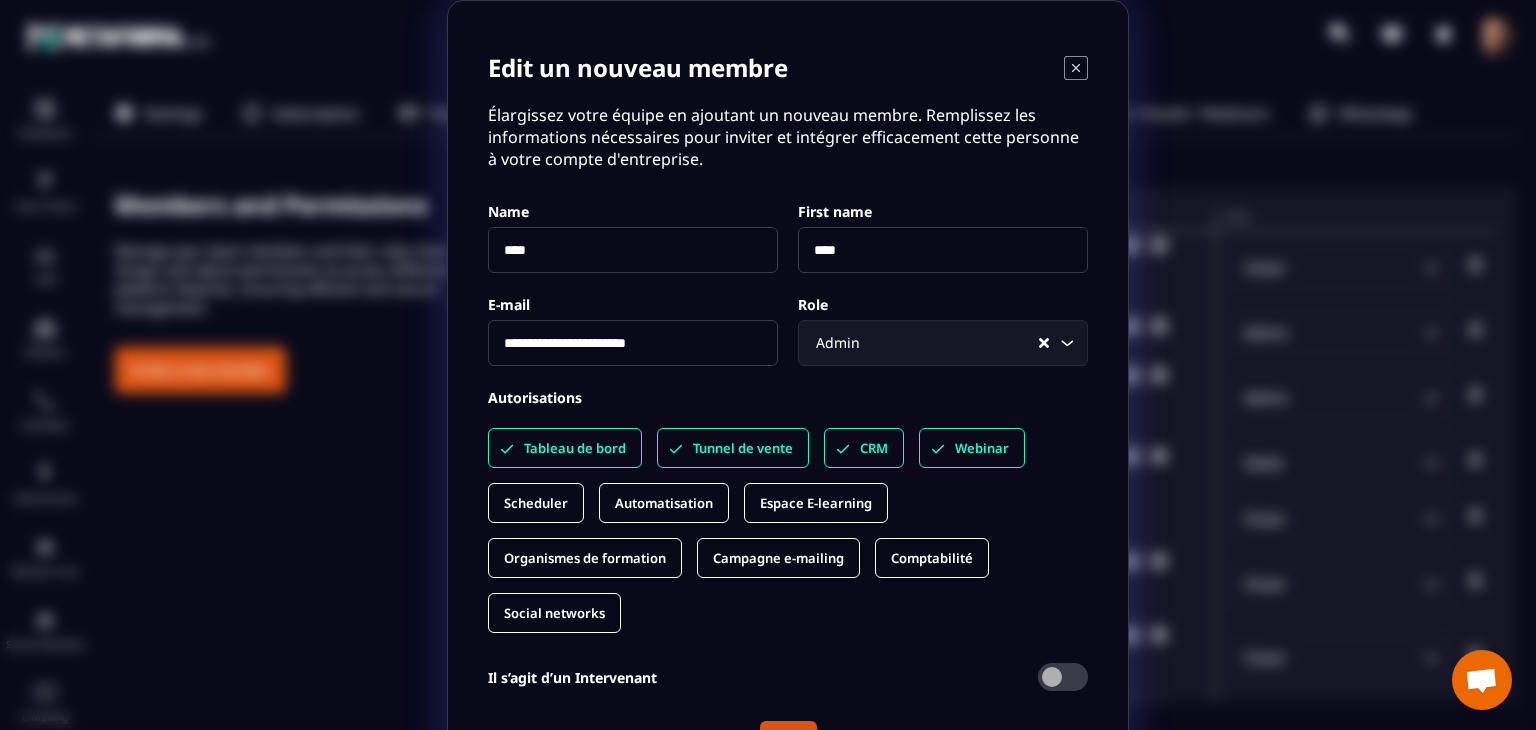 click on "Scheduler" at bounding box center [536, 503] 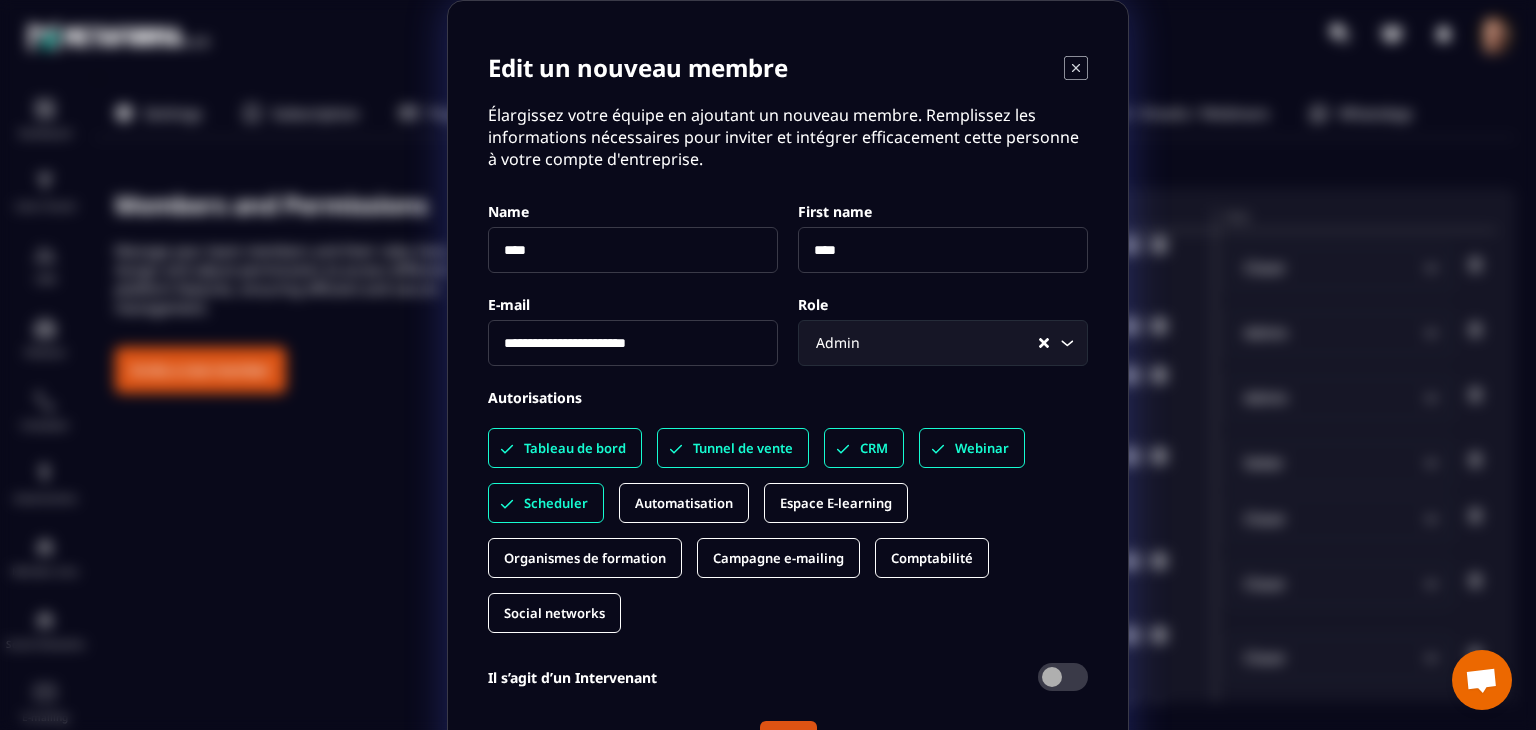 click on "Automatisation" at bounding box center [684, 503] 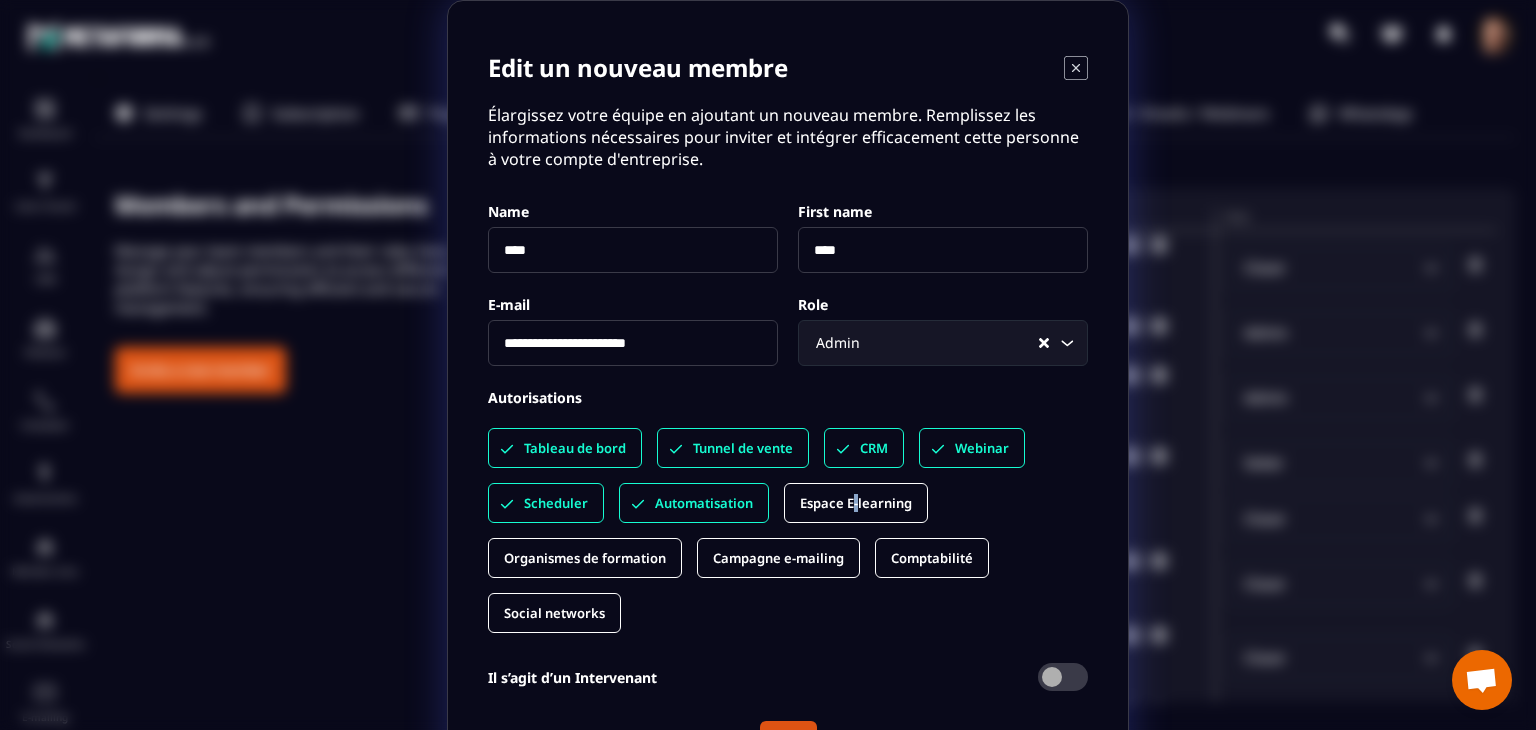 drag, startPoint x: 847, startPoint y: 499, endPoint x: 656, endPoint y: 539, distance: 195.14354 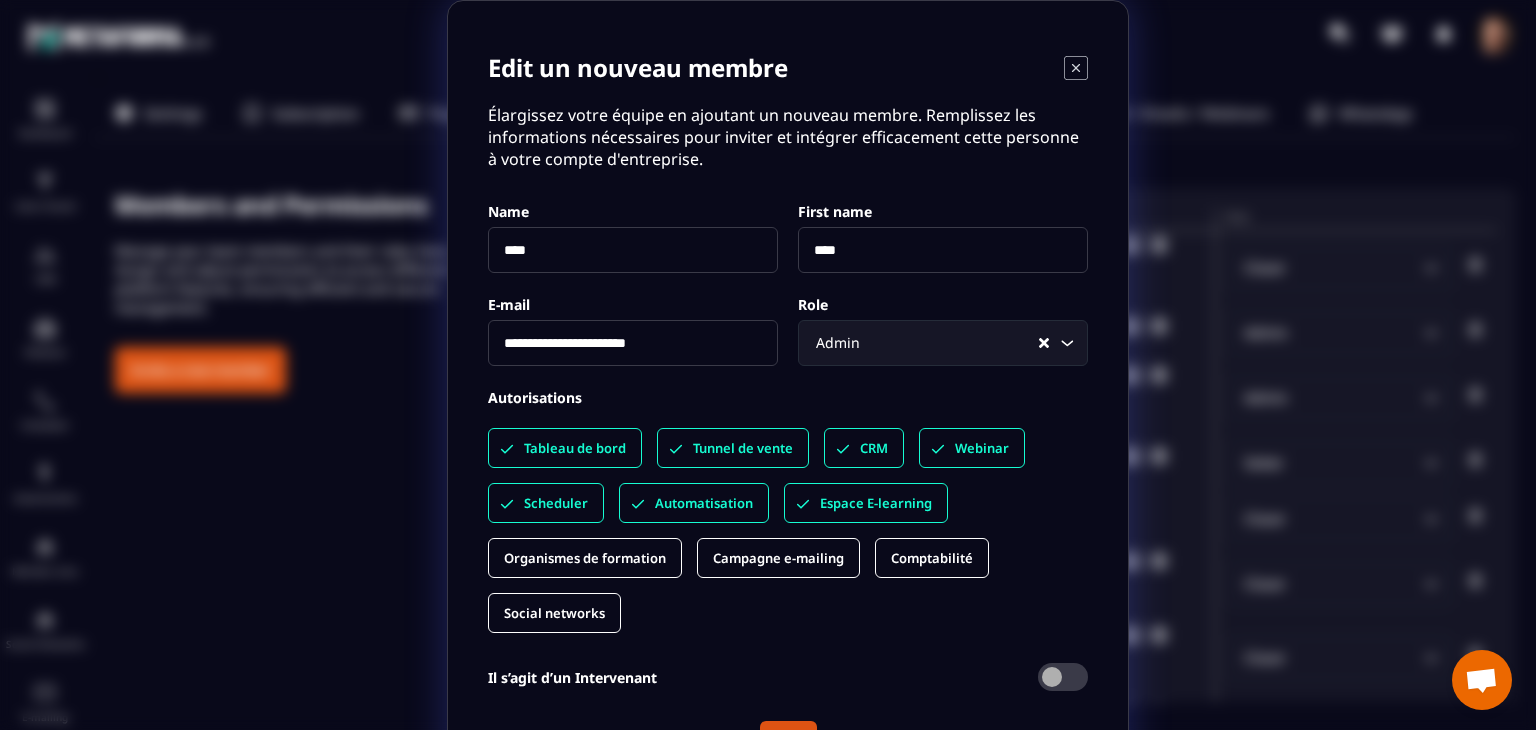 drag, startPoint x: 640, startPoint y: 542, endPoint x: 701, endPoint y: 550, distance: 61.522354 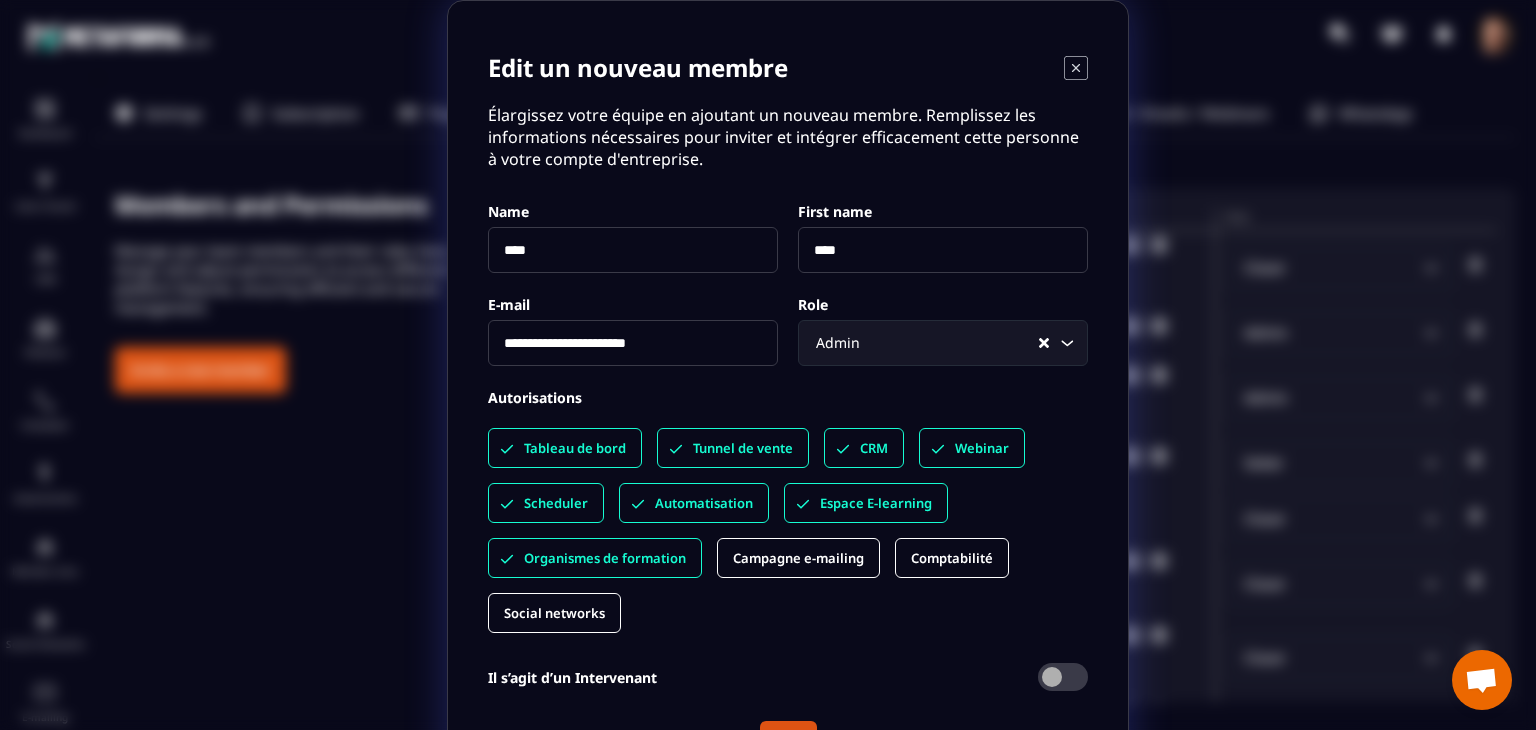 drag, startPoint x: 802, startPoint y: 565, endPoint x: 860, endPoint y: 557, distance: 58.549126 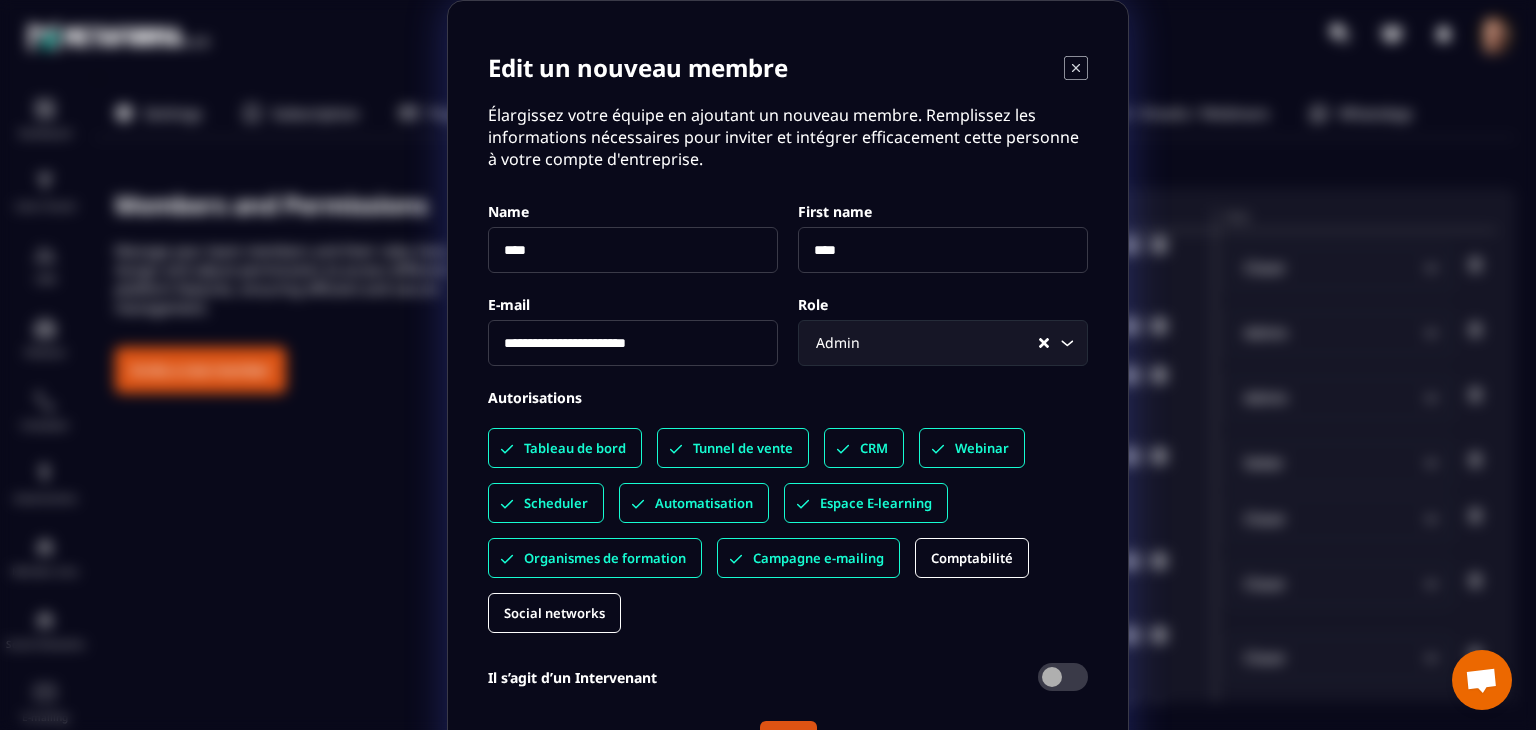 drag, startPoint x: 933, startPoint y: 553, endPoint x: 742, endPoint y: 562, distance: 191.21193 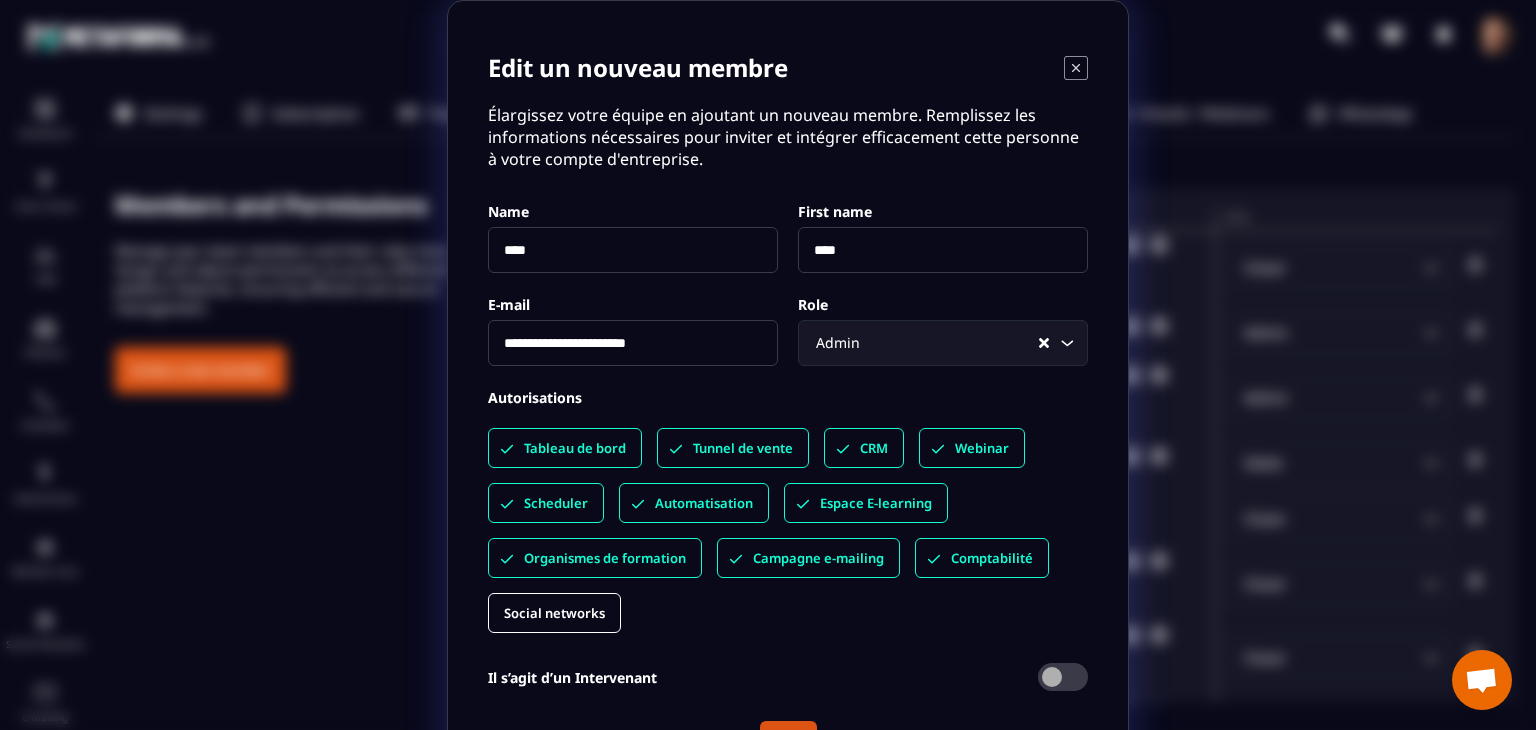 drag, startPoint x: 617, startPoint y: 615, endPoint x: 604, endPoint y: 609, distance: 14.3178215 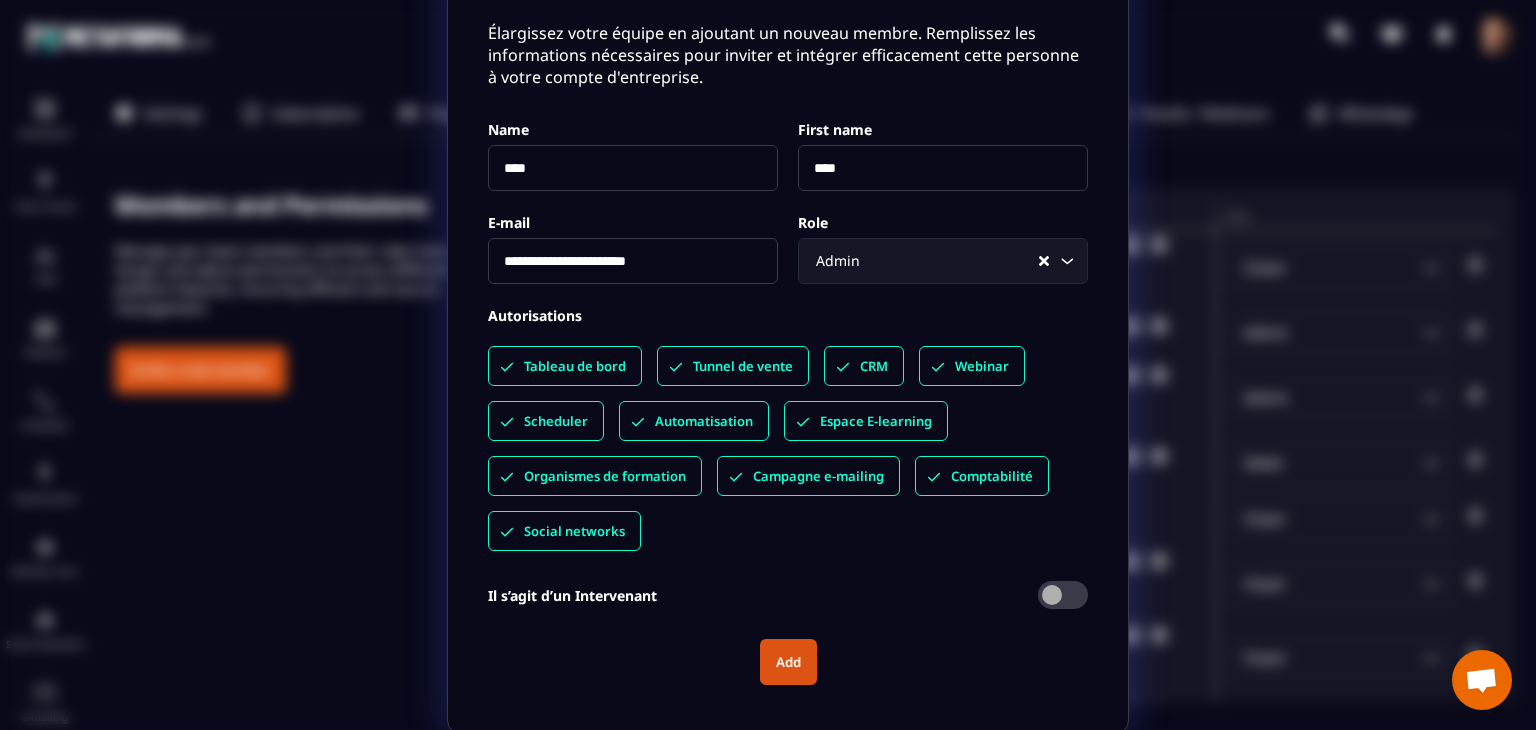 click on "Add" at bounding box center [788, 662] 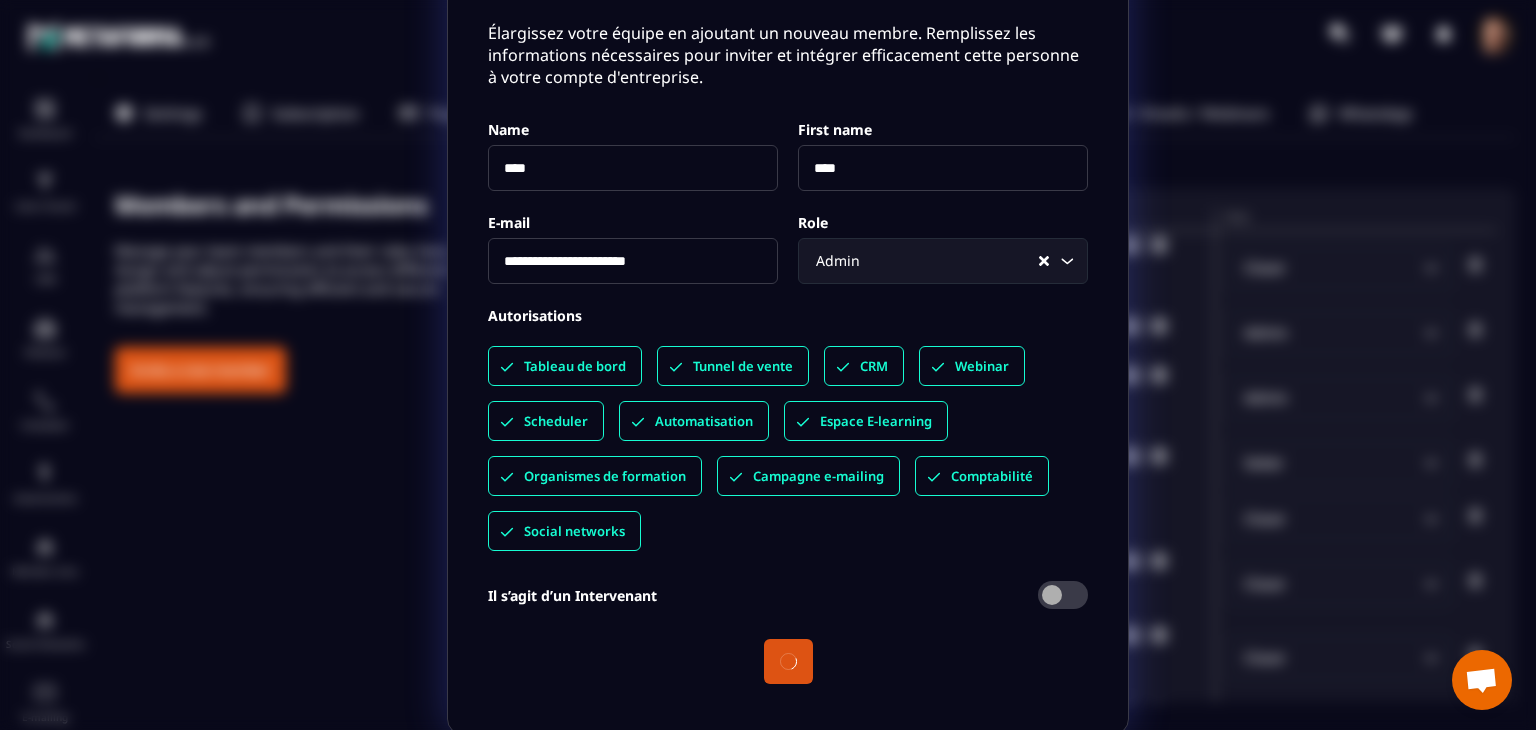 scroll, scrollTop: 80, scrollLeft: 0, axis: vertical 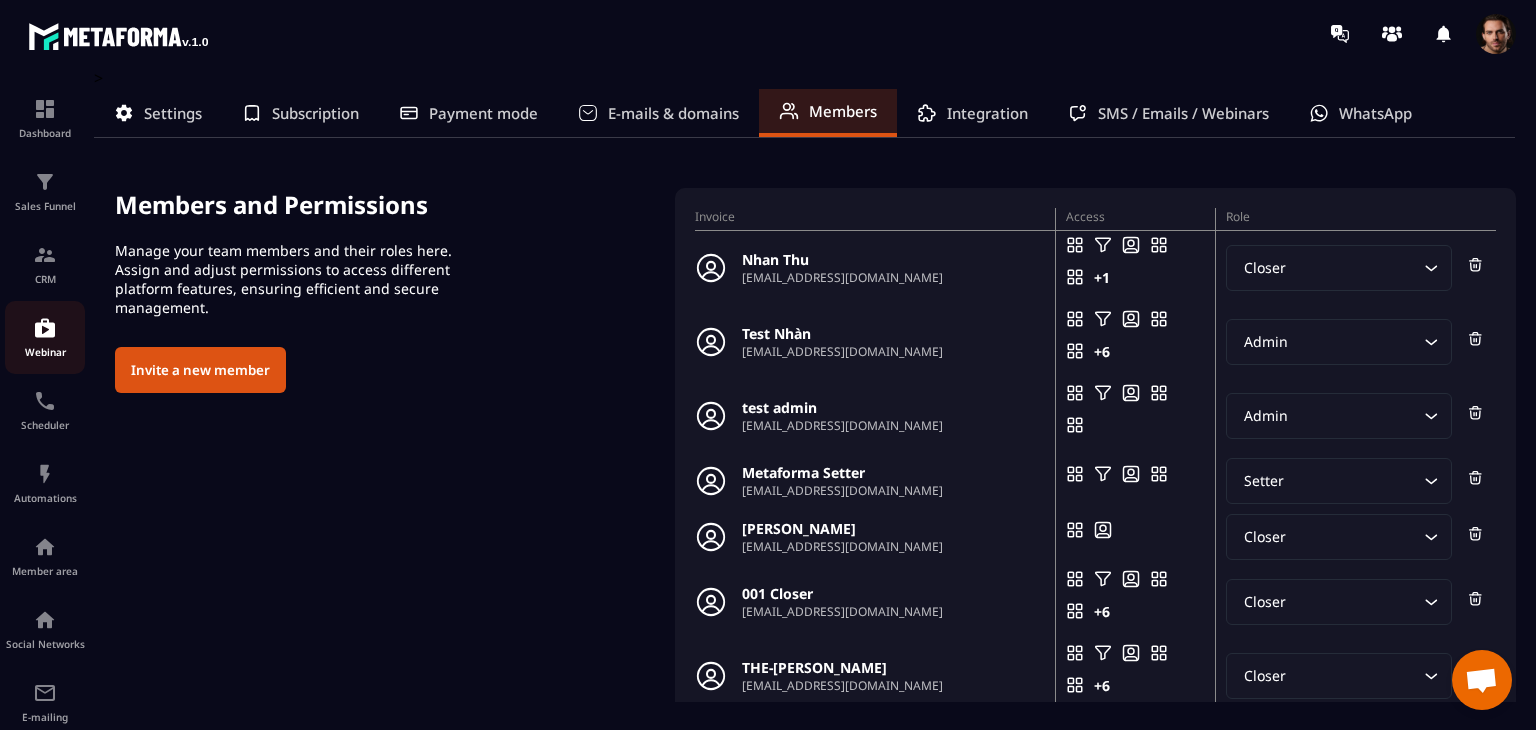 click at bounding box center (45, 328) 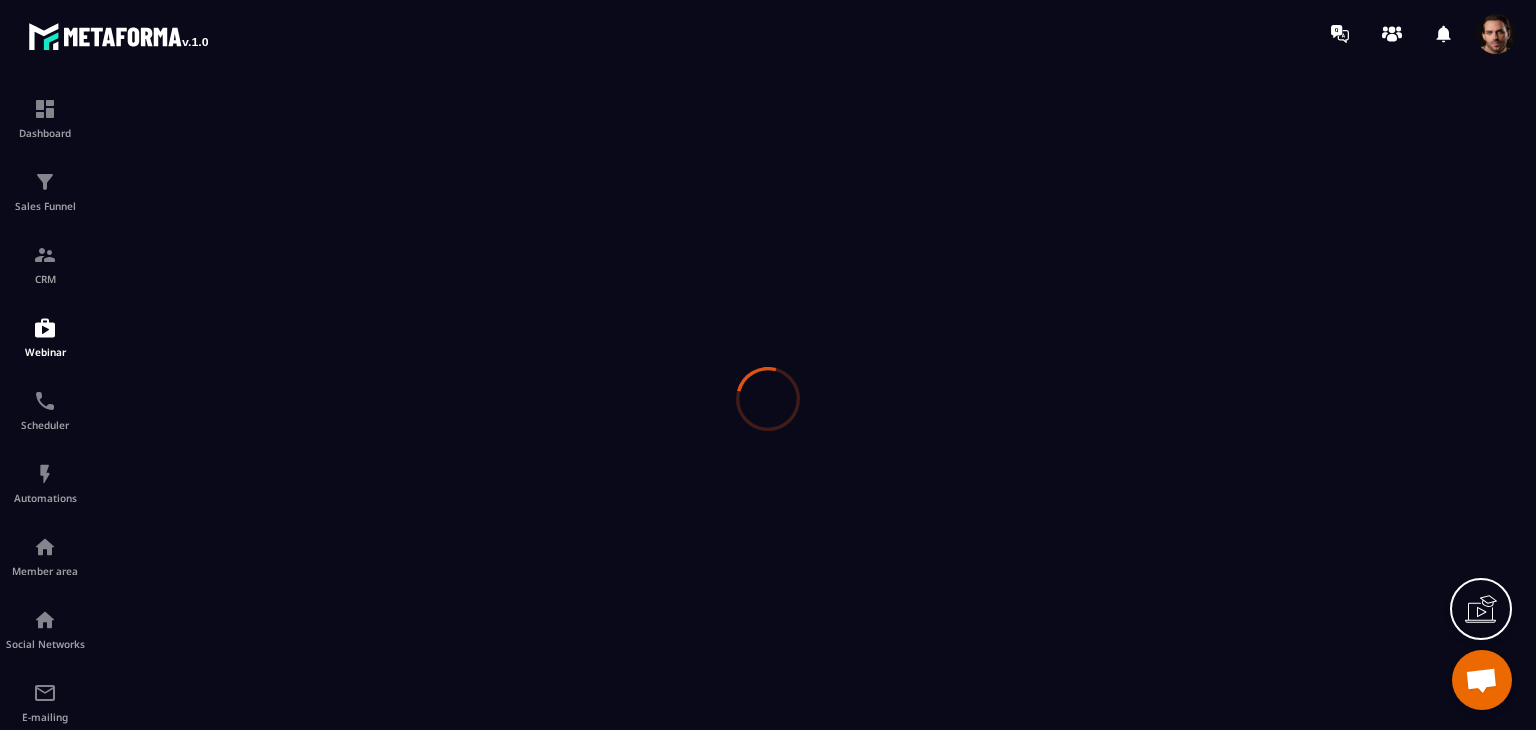 click at bounding box center (768, 398) 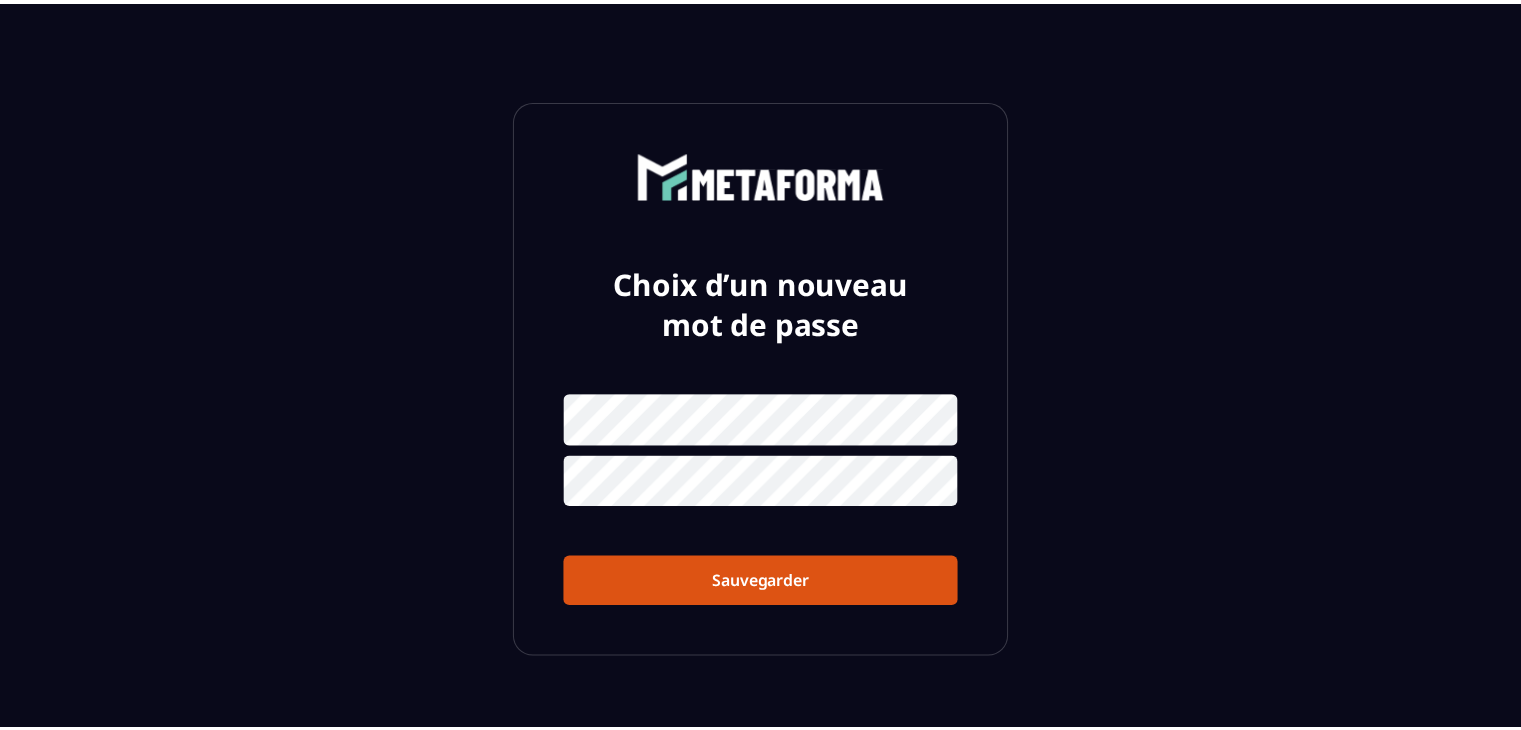 scroll, scrollTop: 0, scrollLeft: 0, axis: both 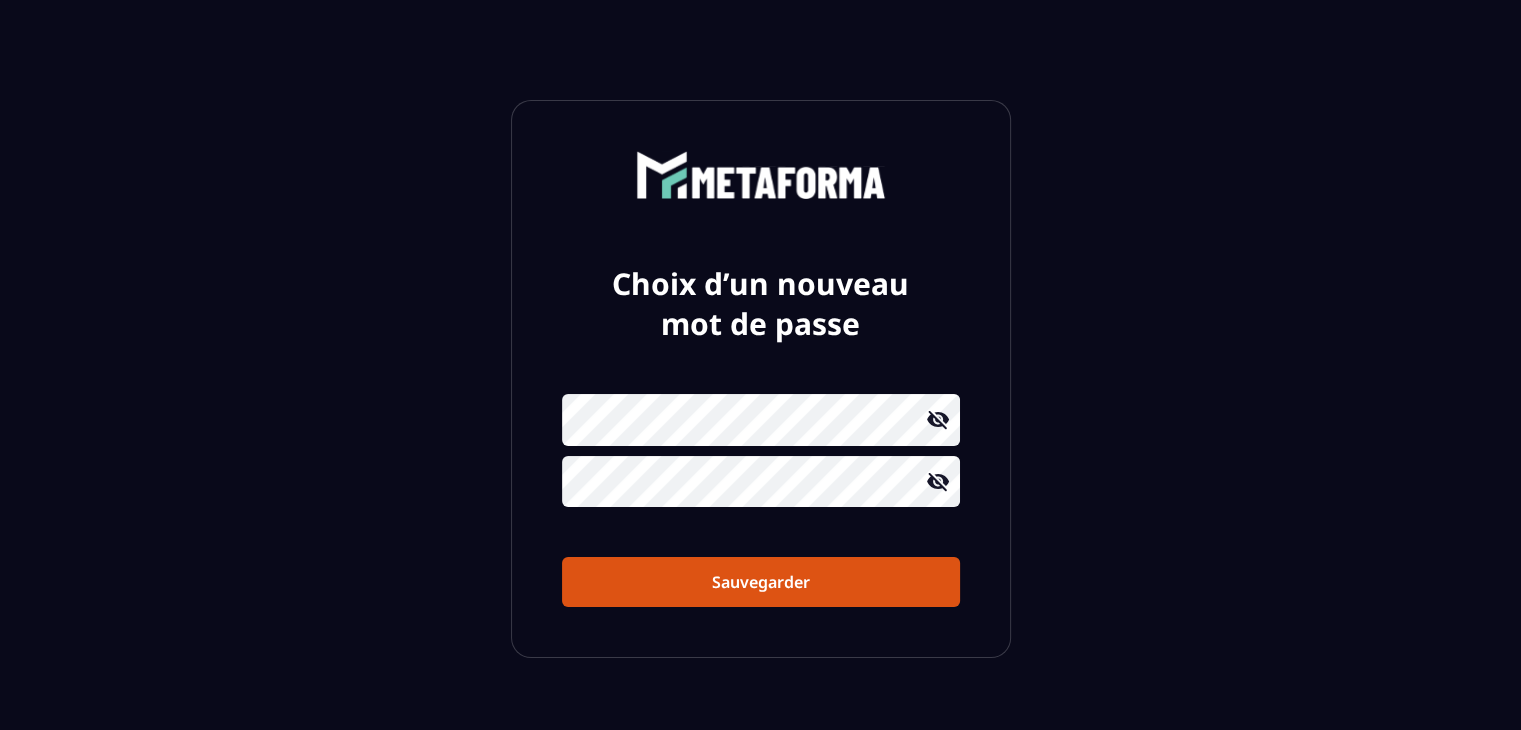 click on "Sauvegarder" at bounding box center [761, 582] 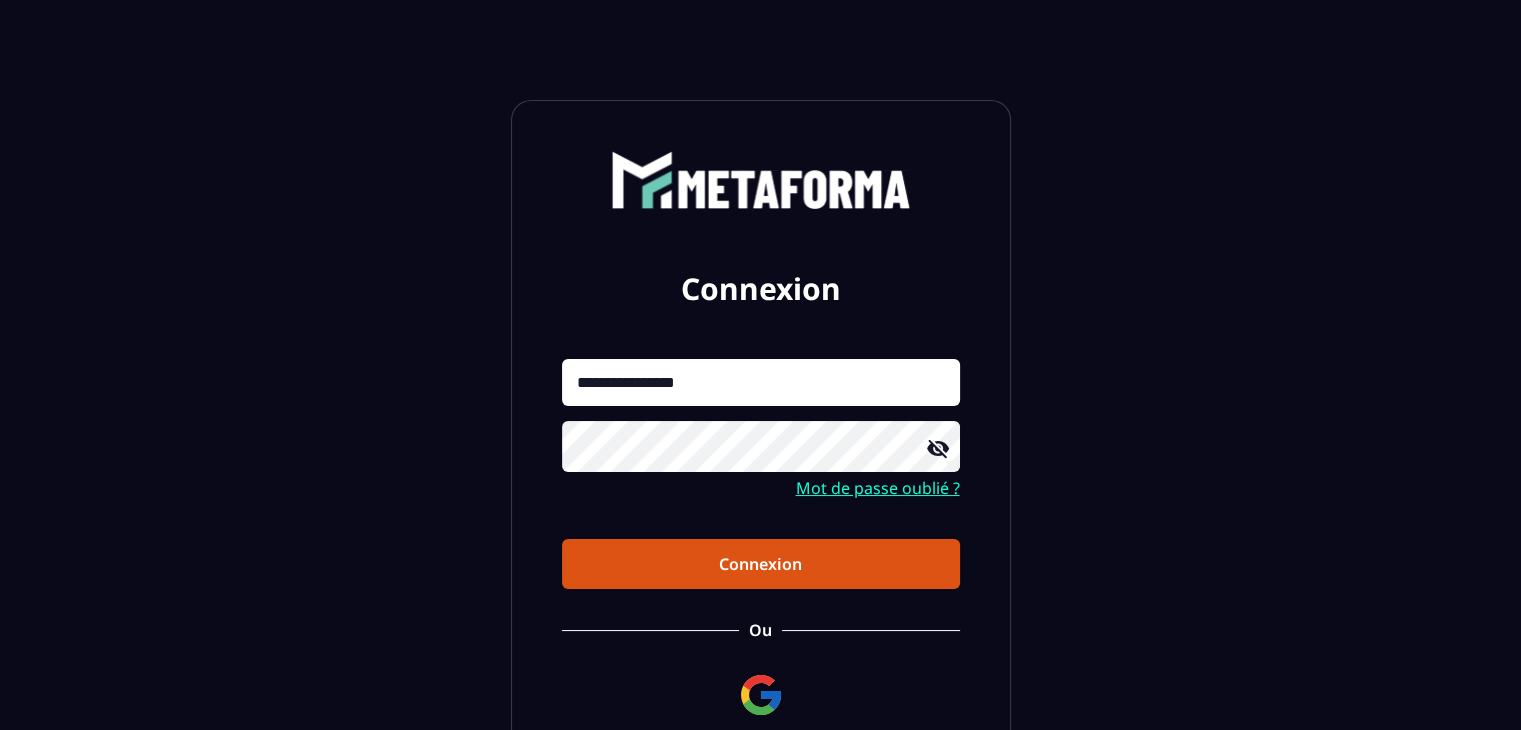 click on "**********" at bounding box center [761, 382] 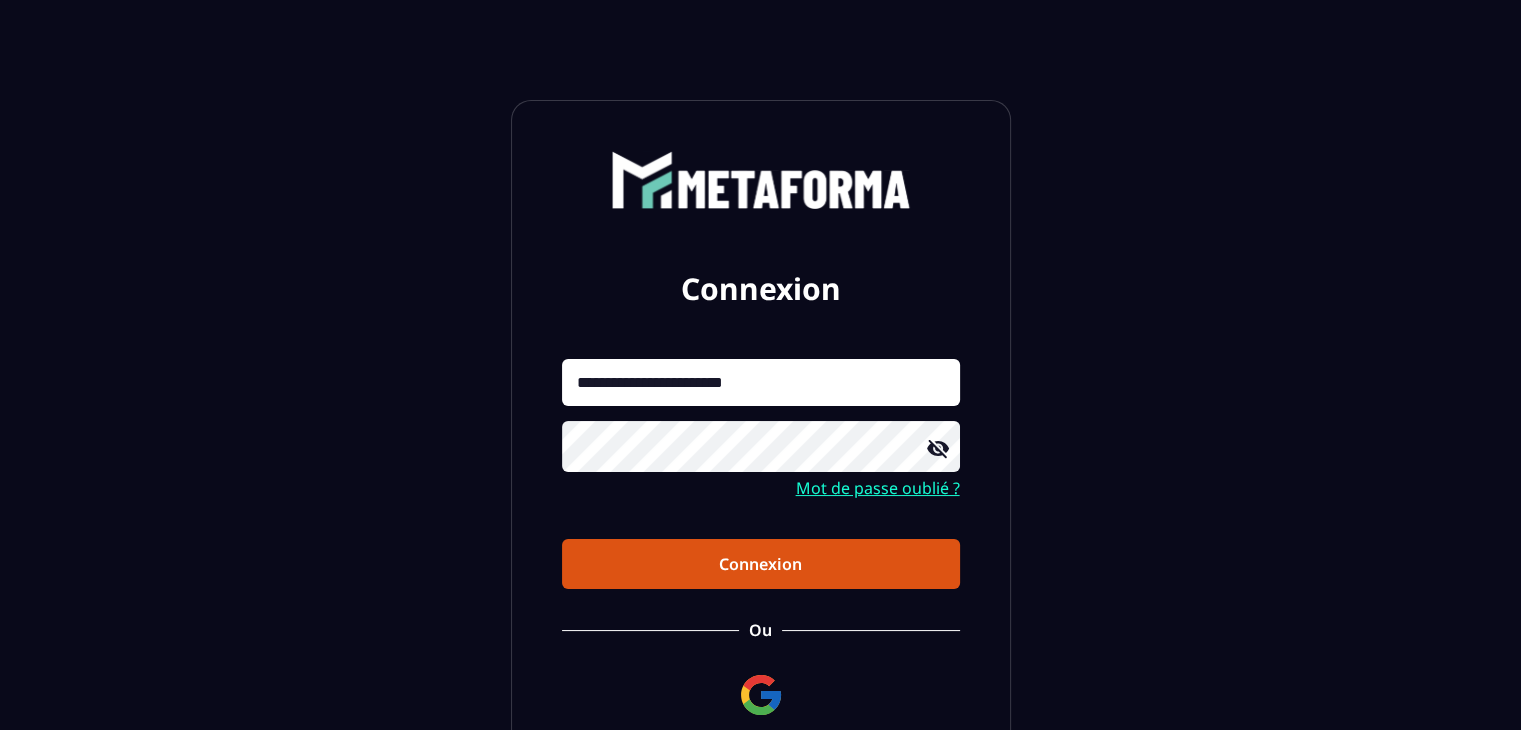 type on "*******" 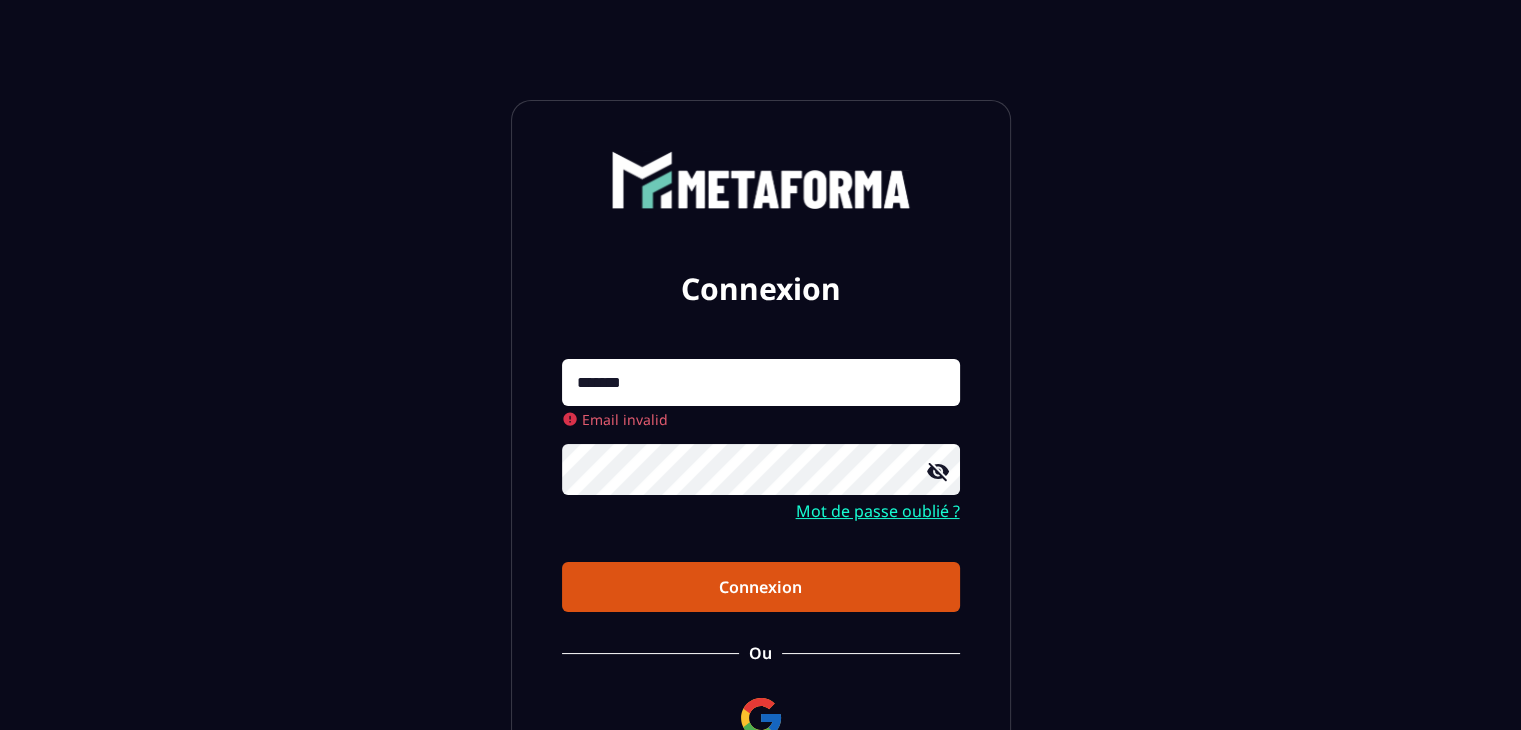 click on "******* Email invalid Mot de passe oublié ? Connexion" at bounding box center (761, 486) 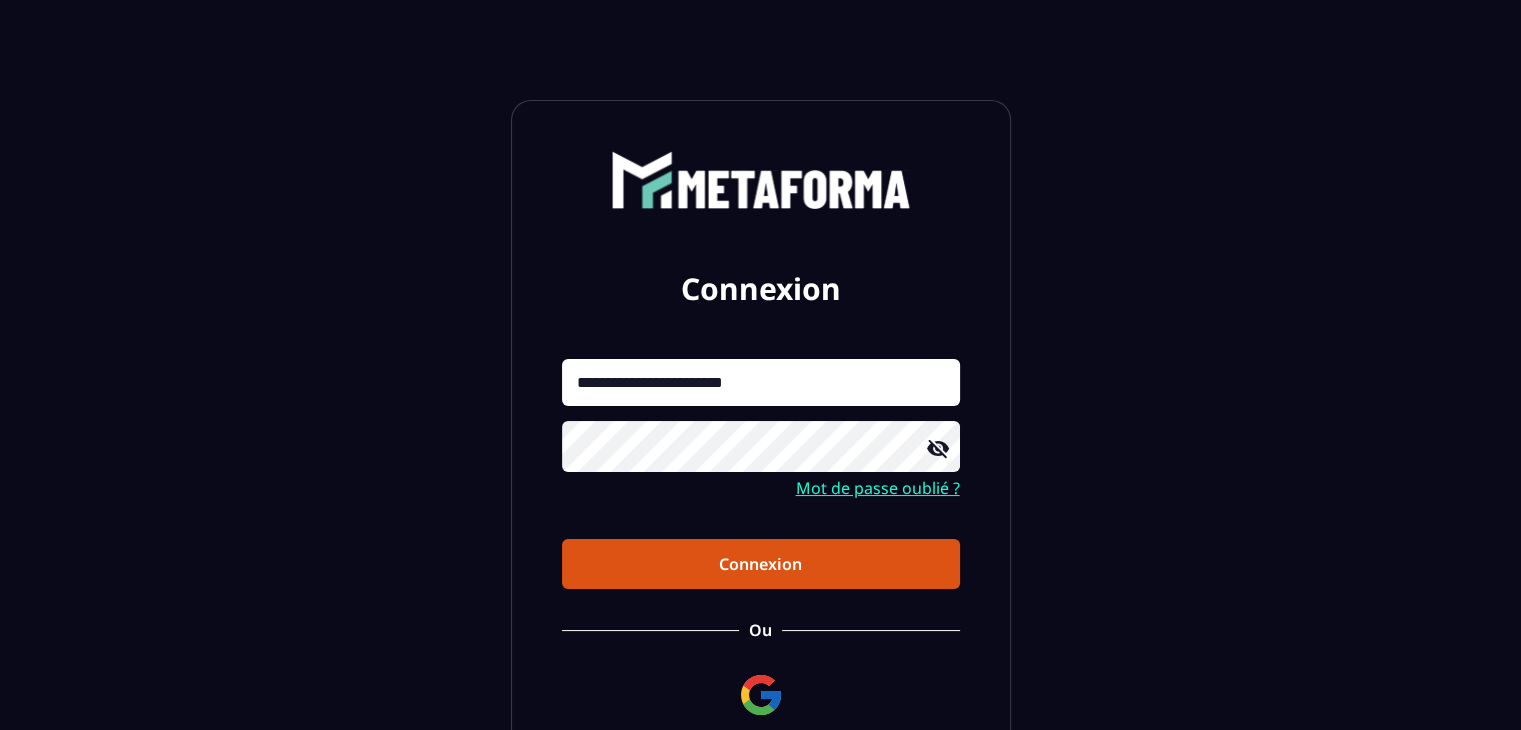 click on "Connexion" at bounding box center (761, 564) 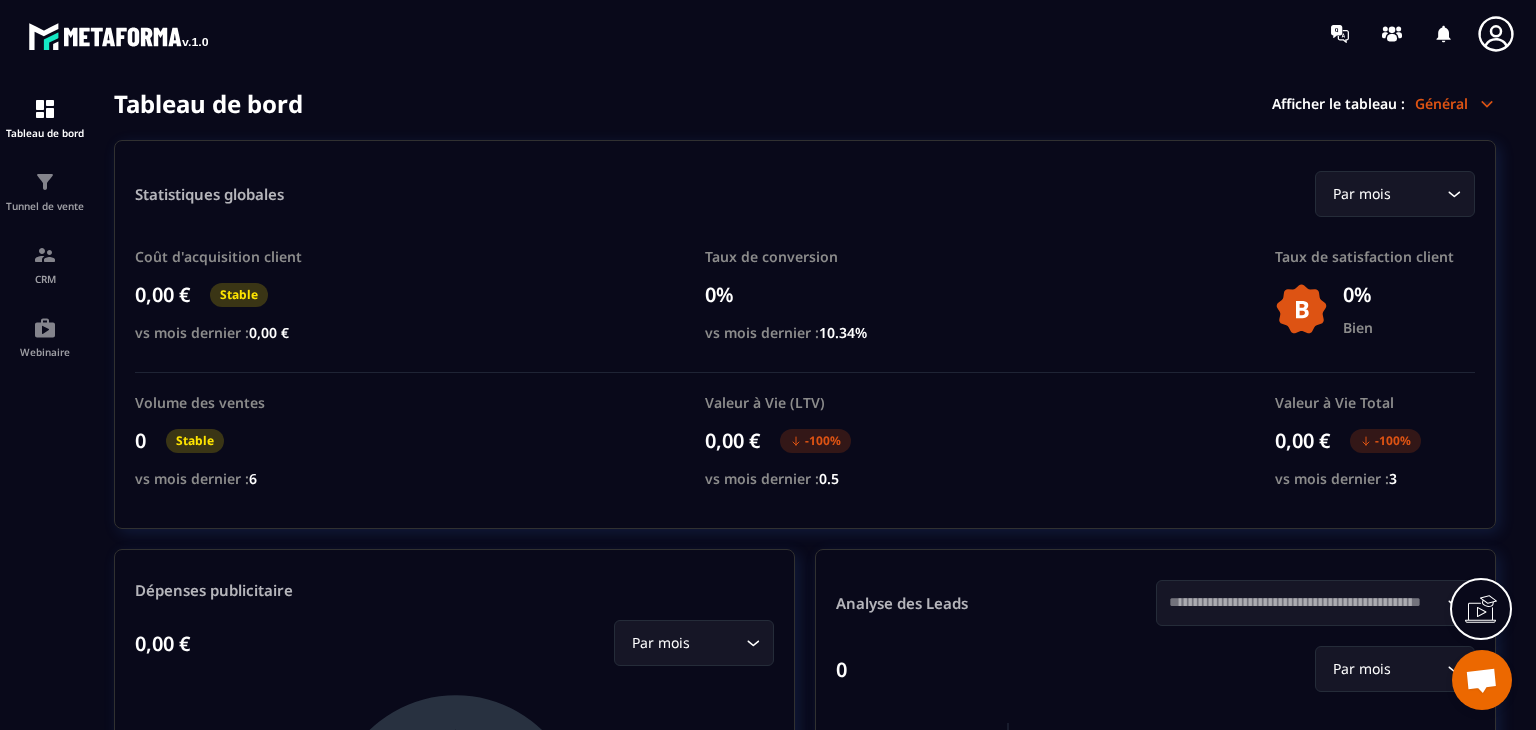 click 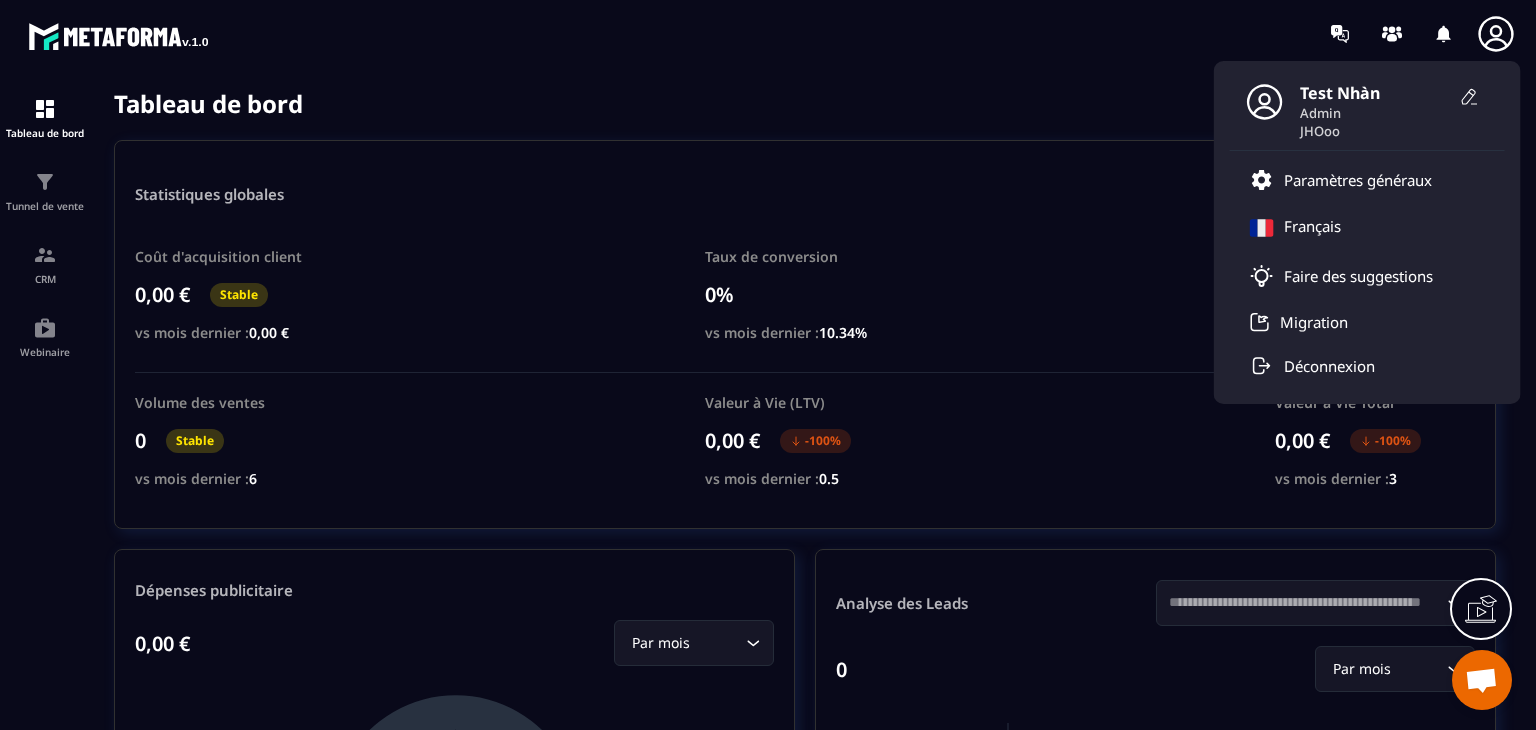 click on "Tableau de bord Tunnel de vente CRM Webinaire Tableau de bord Afficher le tableau :  Général  Statistiques globales Par mois Loading... Coût d'acquisition client 0,00 € Stable vs mois dernier :  0,00 € Taux de conversion 0%  vs mois dernier :  10.34% Taux de satisfaction client 0%  Bien Volume des ventes 0 Stable vs mois dernier :  6 Valeur à Vie (LTV) 0,00 € -100% vs mois dernier :  0.5 Valeur à Vie Total 0,00 € -100% vs mois dernier :  3 Dépenses publicitaire 0,00 € Par mois Loading... CA généré 0,00 € Analyse des Leads Loading... 0 Par mois Loading... 0 0 0 0 0 0 0 0 0 0 0 0 0 0 0 Closing en cours Closing en cours Décroché Décroché En NÉGOCIATION En NÉGOCIATION Lost Lost No show No show Non traité Non traité Pipeline phase testi... Pipeline phase testing 2 Win Win XT phase 1 XT phase 1 closing en cours closing en cours gagné gagné gqpidfqwdeghwqp... gqpidfqwdeghwqpdqhdqwpdwq injoignable injoignable perdu perdu ưefewwefwefwfe ưefewwefwefwfe Chiffre d’affaire -100%" at bounding box center (768, 409) 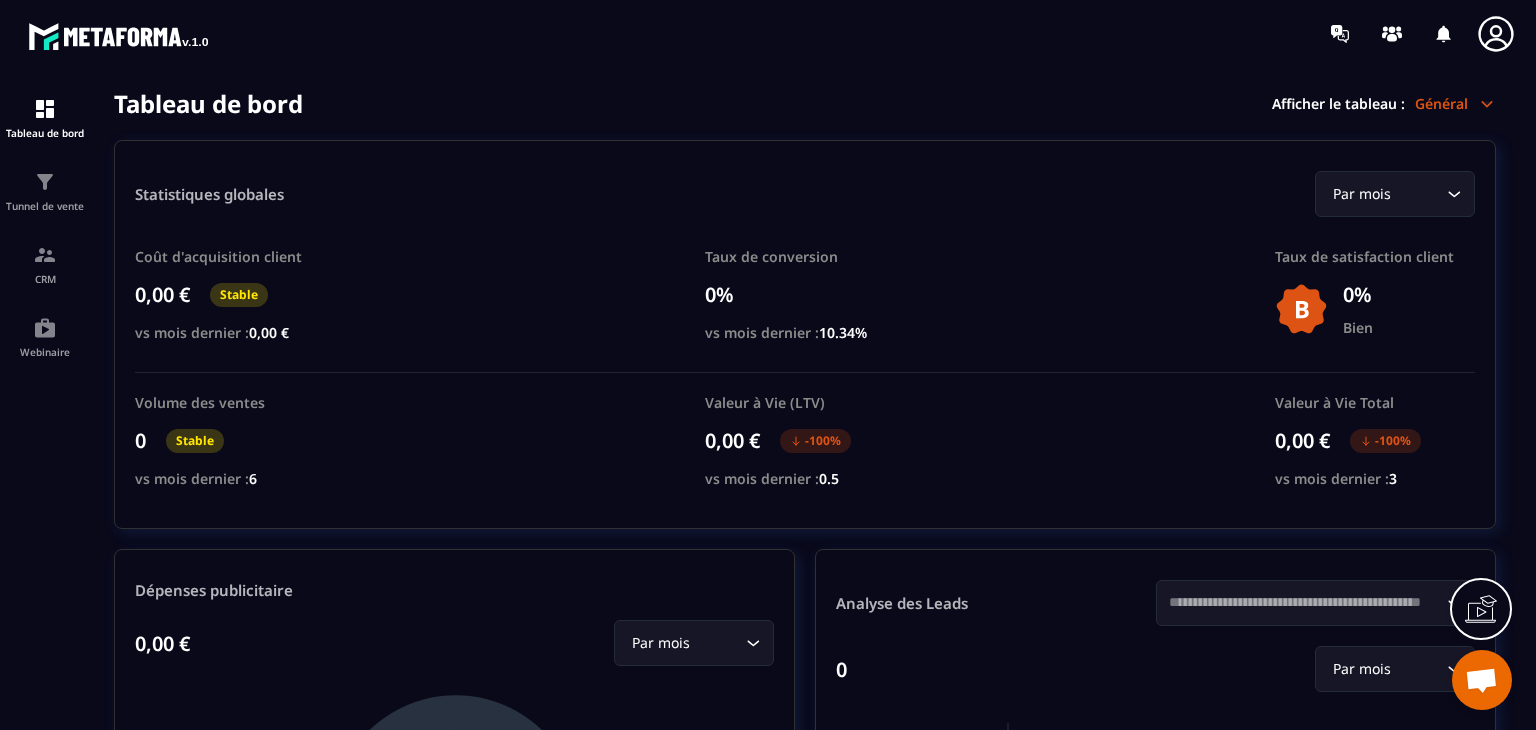 click 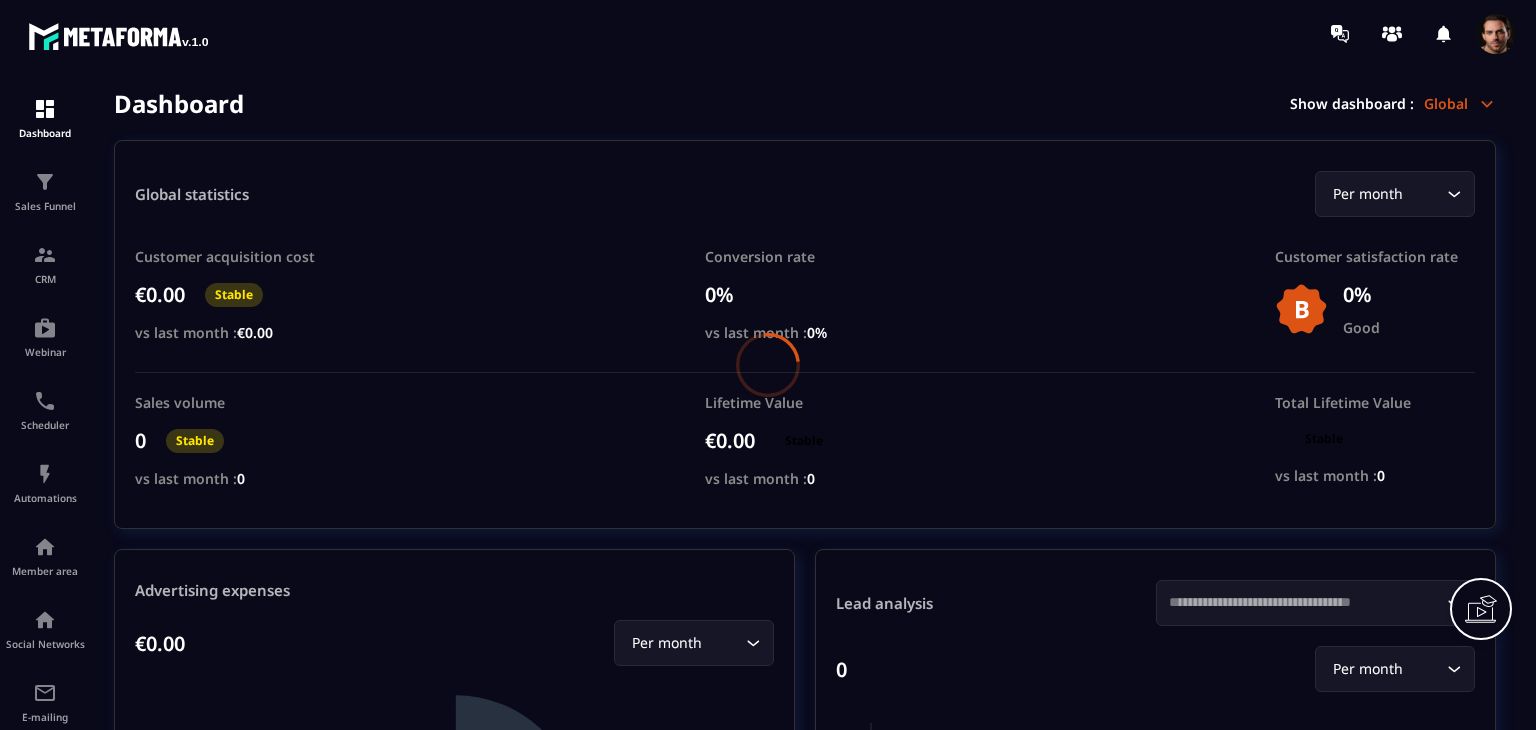 scroll, scrollTop: 0, scrollLeft: 0, axis: both 